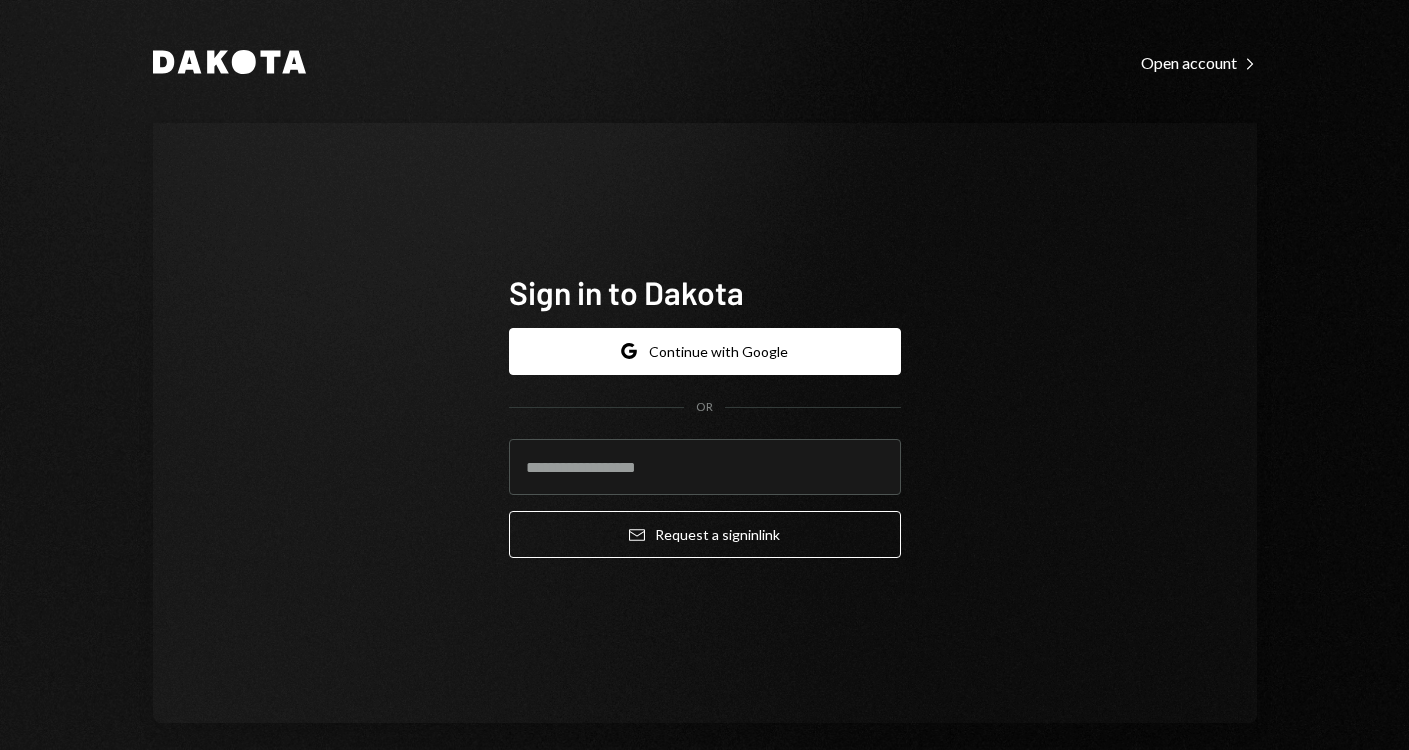 scroll, scrollTop: 0, scrollLeft: 0, axis: both 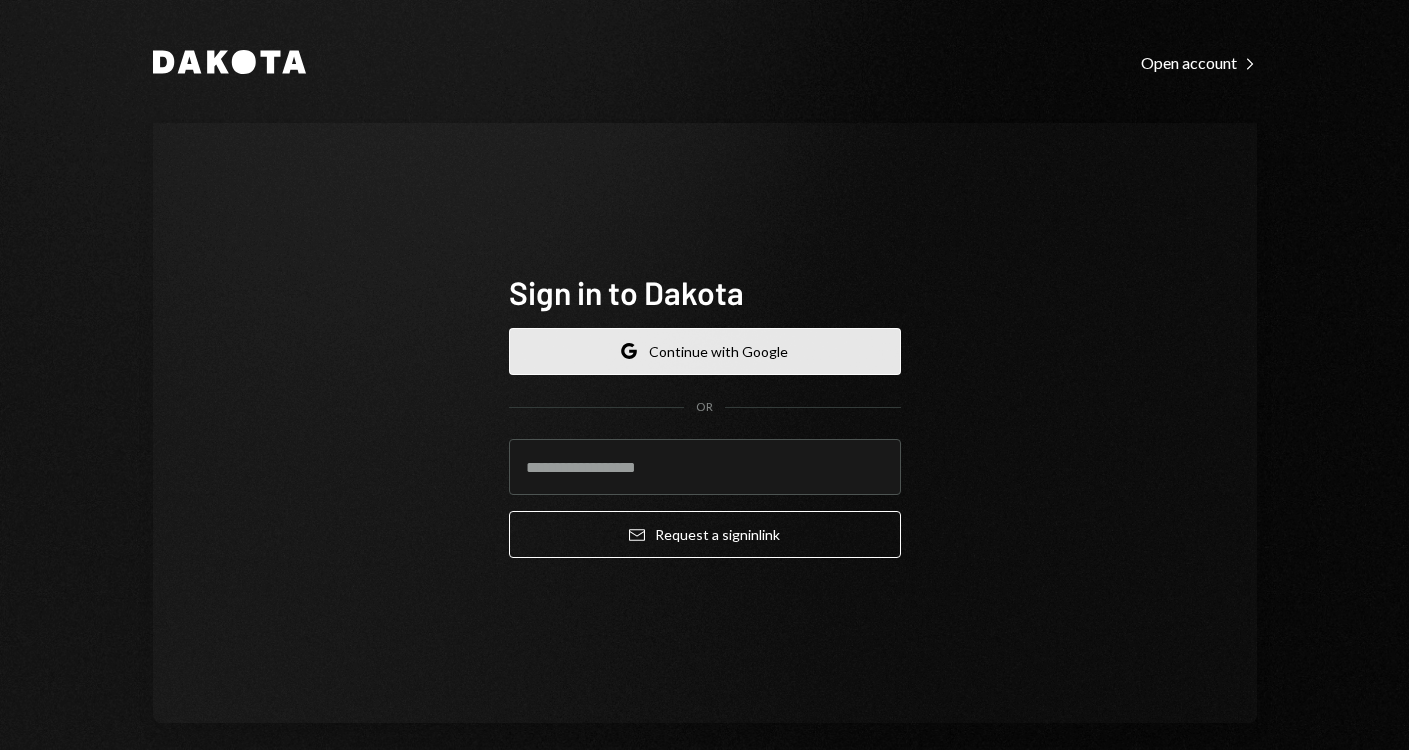 click on "Google  Continue with Google" at bounding box center [705, 351] 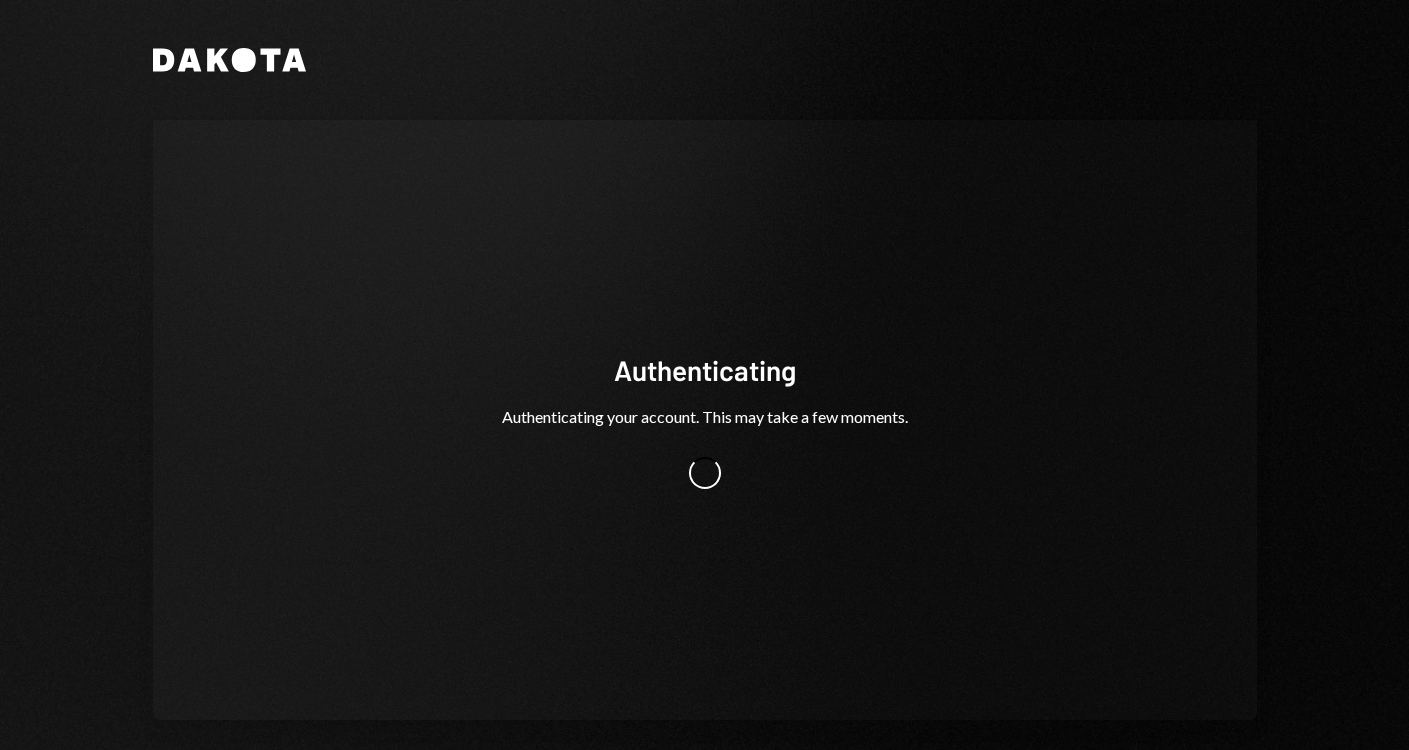 scroll, scrollTop: 0, scrollLeft: 0, axis: both 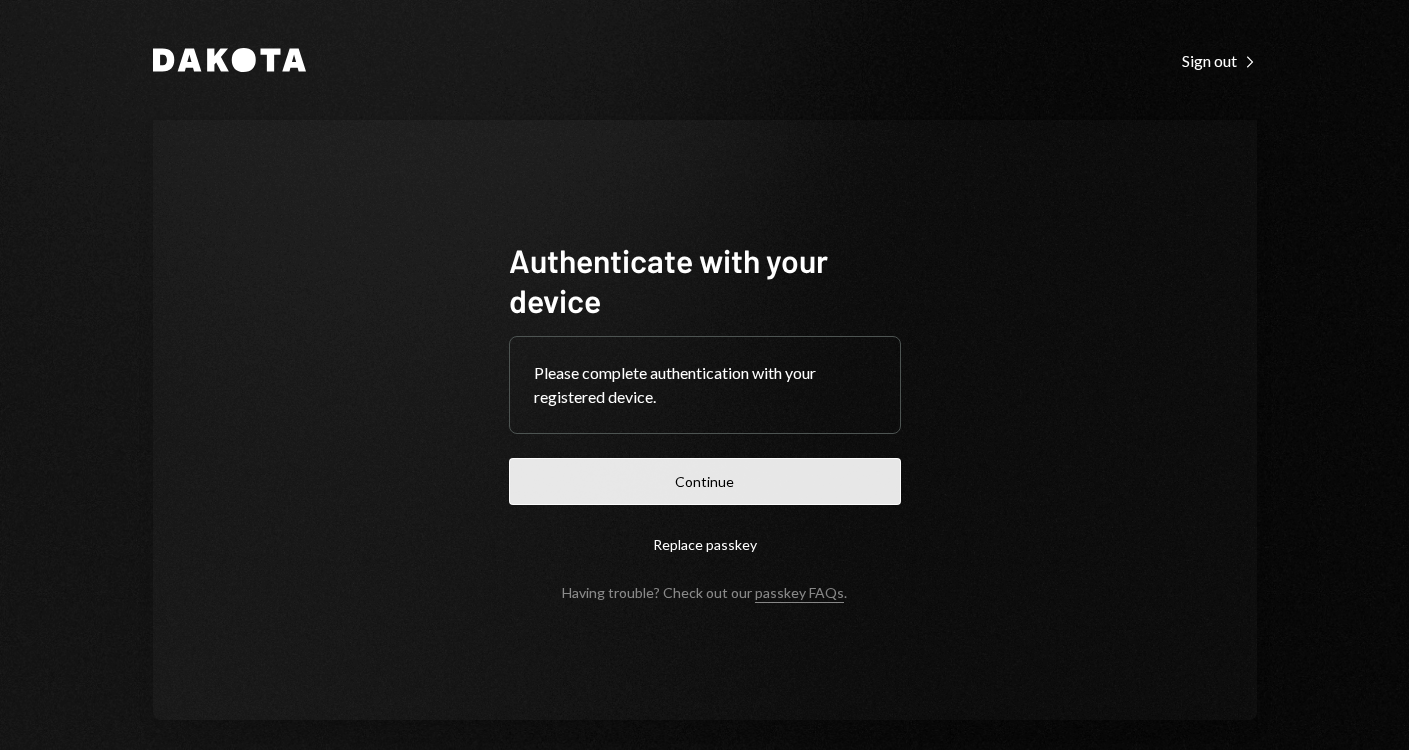 click on "Continue" at bounding box center [705, 481] 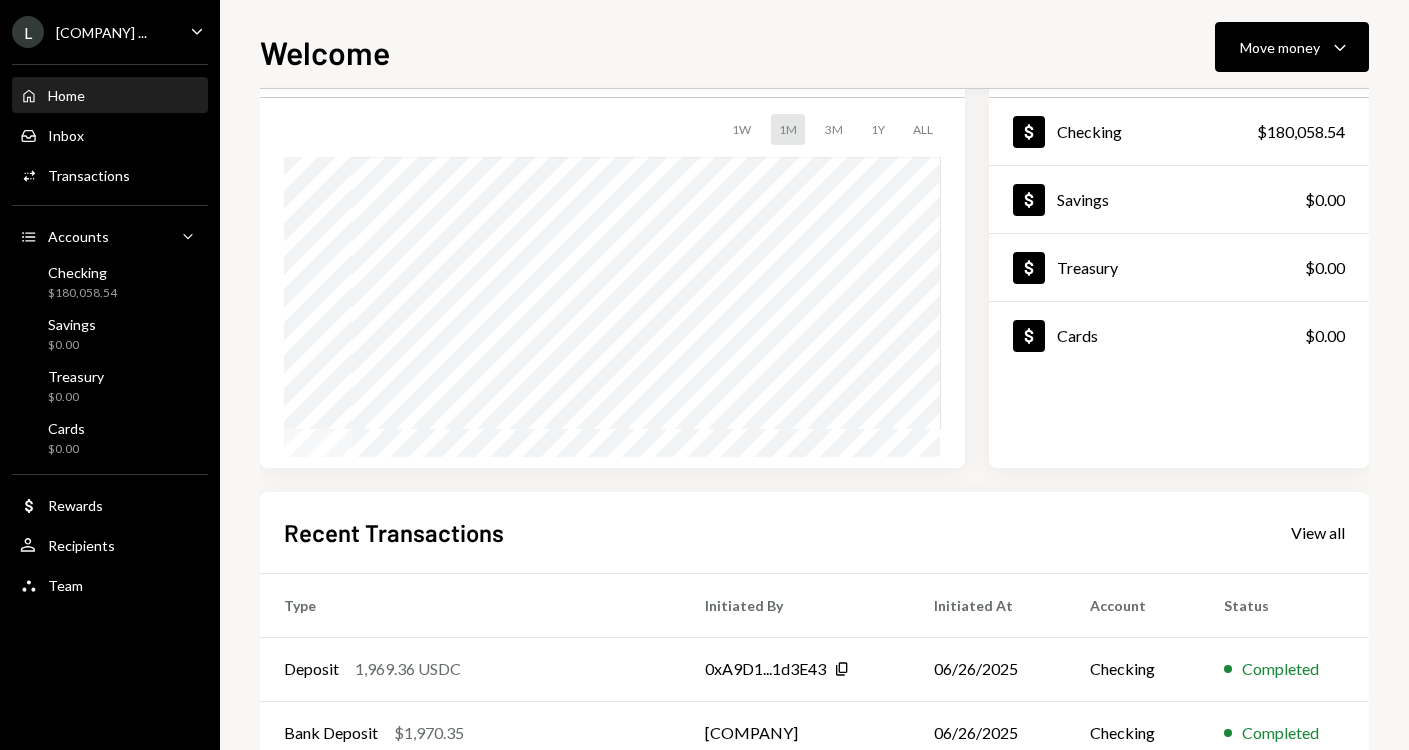 scroll, scrollTop: 0, scrollLeft: 0, axis: both 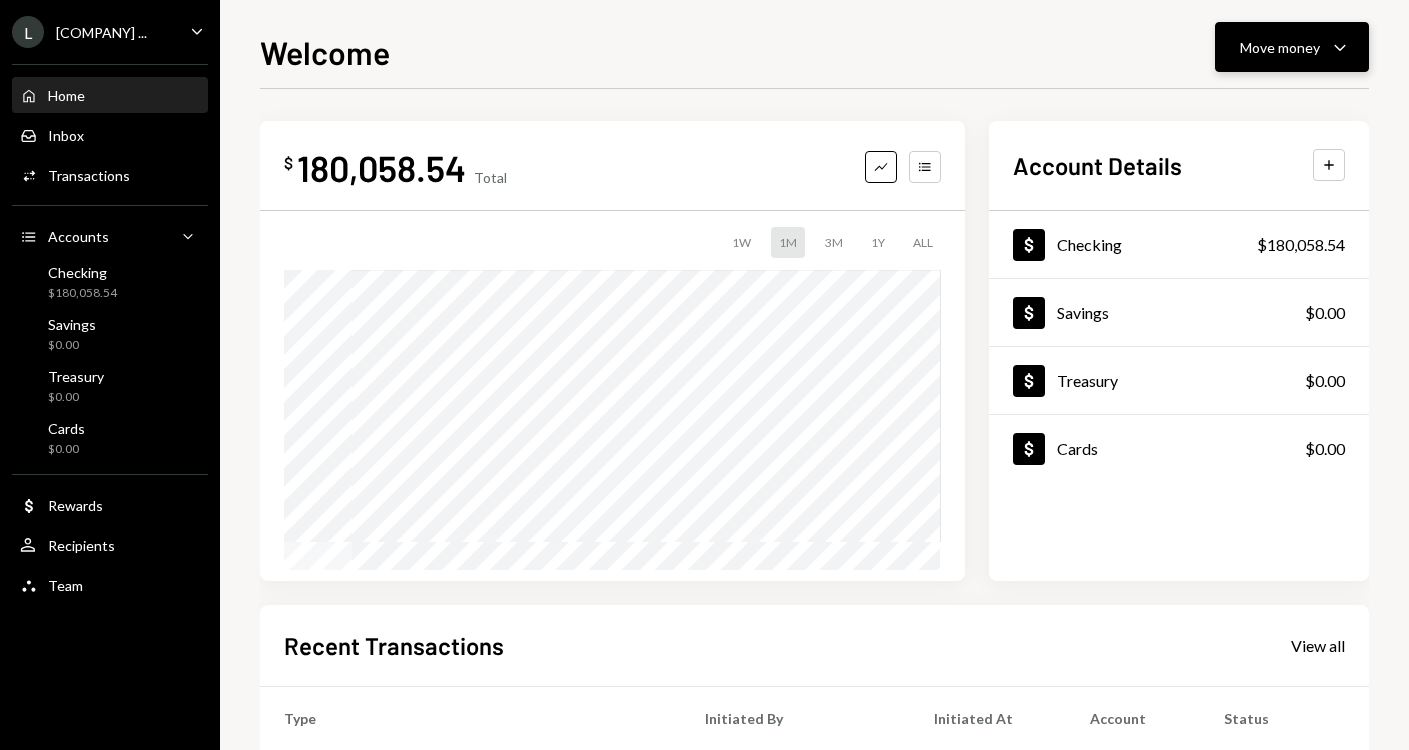 click on "Move money Caret Down" at bounding box center (1292, 47) 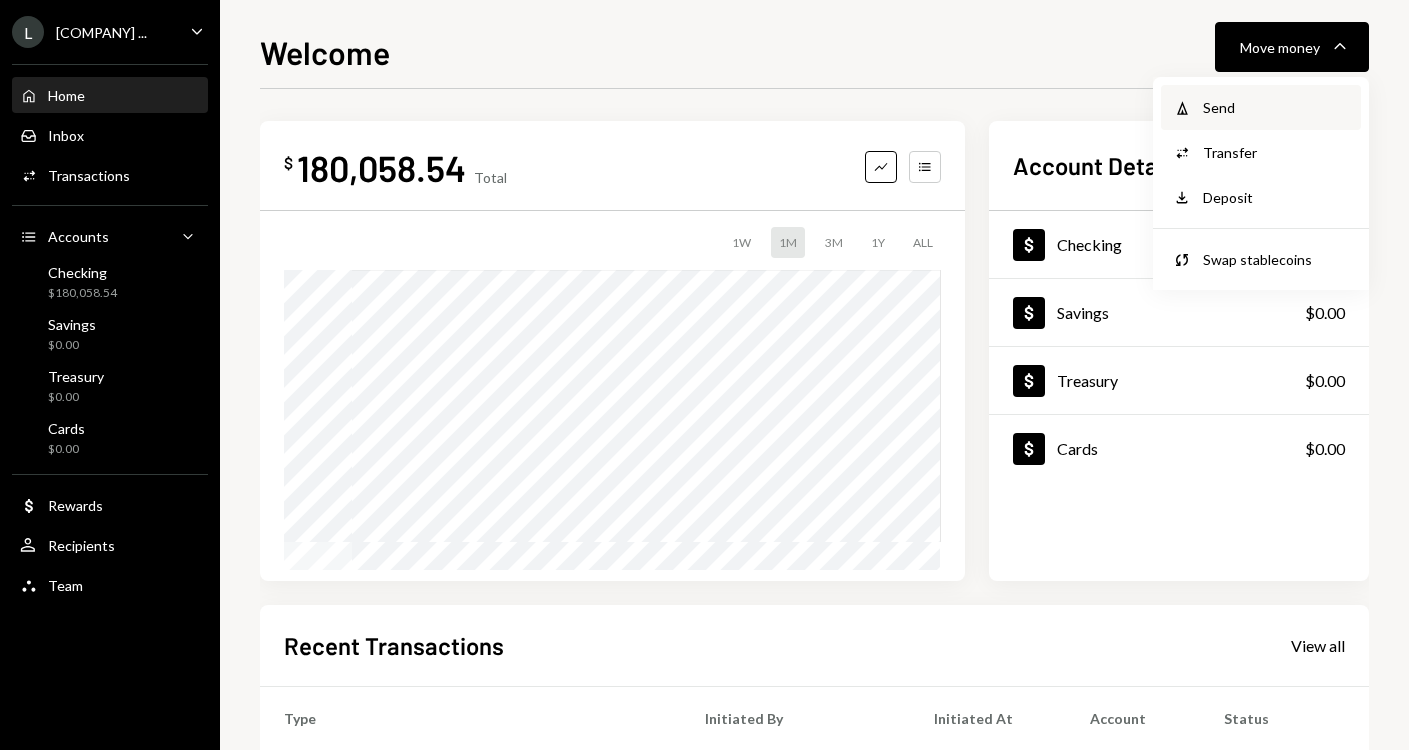 click on "Send" at bounding box center [1276, 107] 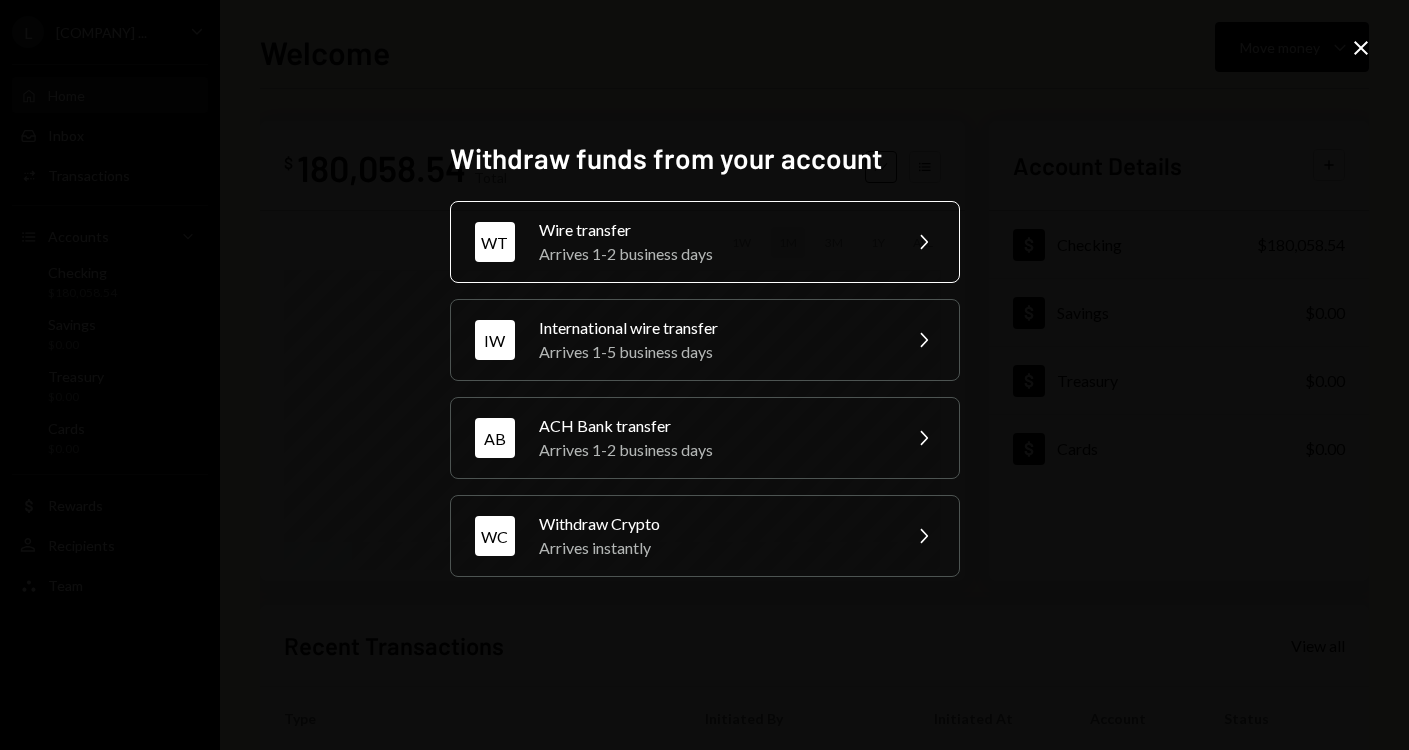 click on "Wire transfer" at bounding box center [713, 230] 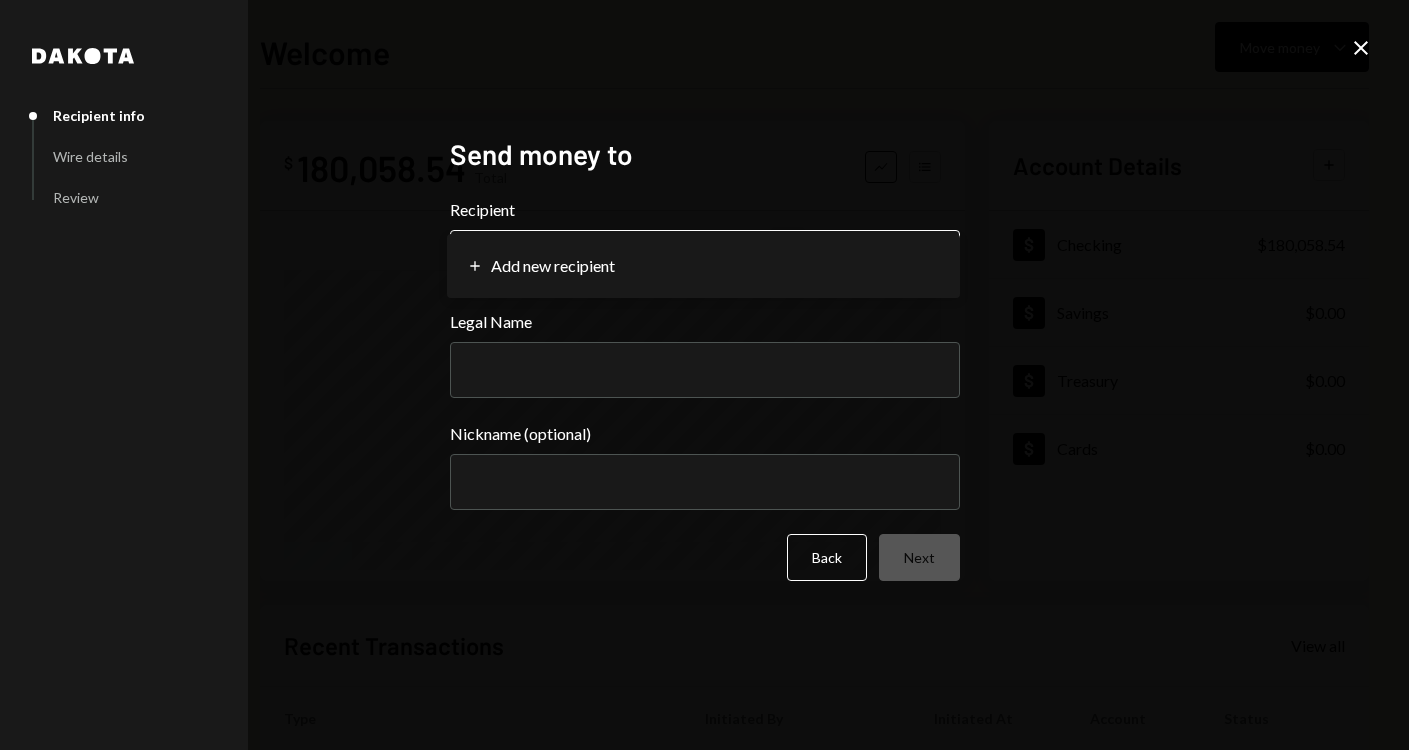 click on "L [COMPANY] ... Caret Down Home Home Inbox Inbox Activities Transactions Accounts Accounts Caret Down Checking $180,058.54 Savings $0.00 Treasury $0.00 Cards $0.00 Dollar Rewards User Recipients Team Team Welcome Move money Caret Down $ 180,058.54 Total Graph Accounts 1W 1M 3M 1Y ALL Account Details Plus Dollar Checking $180,058.54 Dollar Savings $0.00 Dollar Treasury $0.00 Dollar Cards $0.00 Recent Transactions View all Type Initiated By Initiated At Account Status Deposit 1,969.36  USDC 0xA9D1...1d3E43 Copy [DATE] Checking Completed Bank Deposit $1,970.35 [COMPANY] [DATE] Checking Completed Billing Drawdown Withdrawal 250  DKUSD Dakota System [DATE] Checking Completed Deposit 177,940.83  DKUSD 0x4c2c...A200B8 Copy [DATE] Checking Completed Stablecoin Conversion $177,940.83 [DATE] Checking Completed /dashboard Create Post Save Idea Create Post Save Idea Create Post Save Idea Create Post Save Idea Create Post Save Idea Create Post Save Idea [FIRST] Recipient info Wire details" at bounding box center [704, 375] 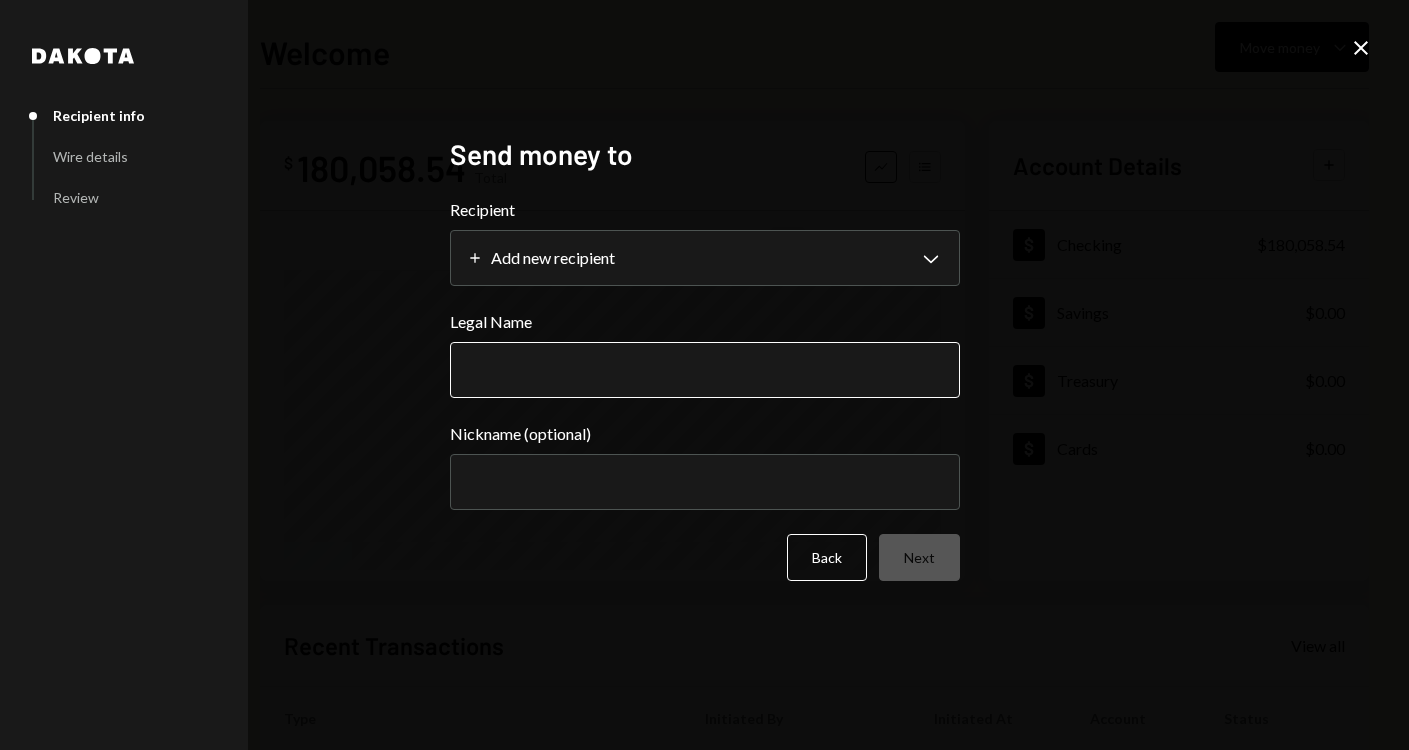 click on "Legal Name" at bounding box center (705, 370) 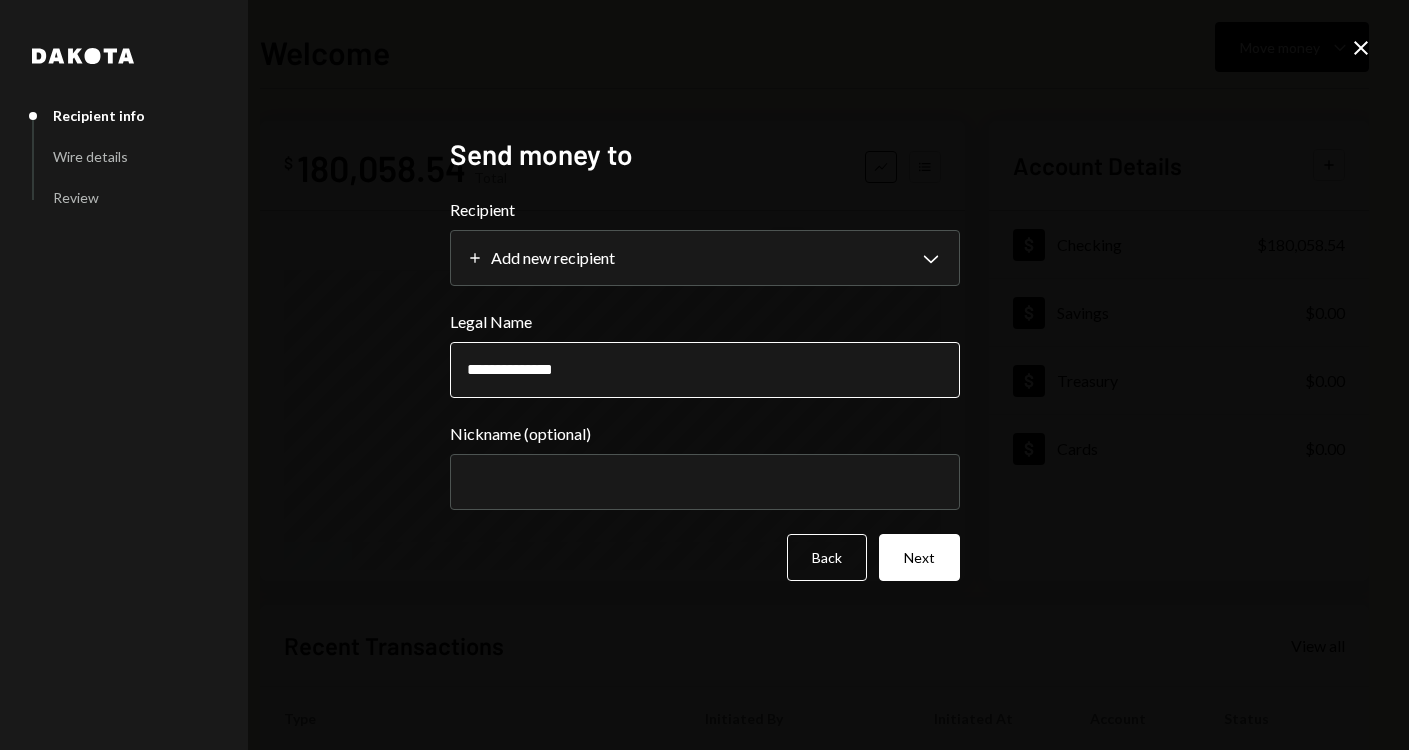 type on "**********" 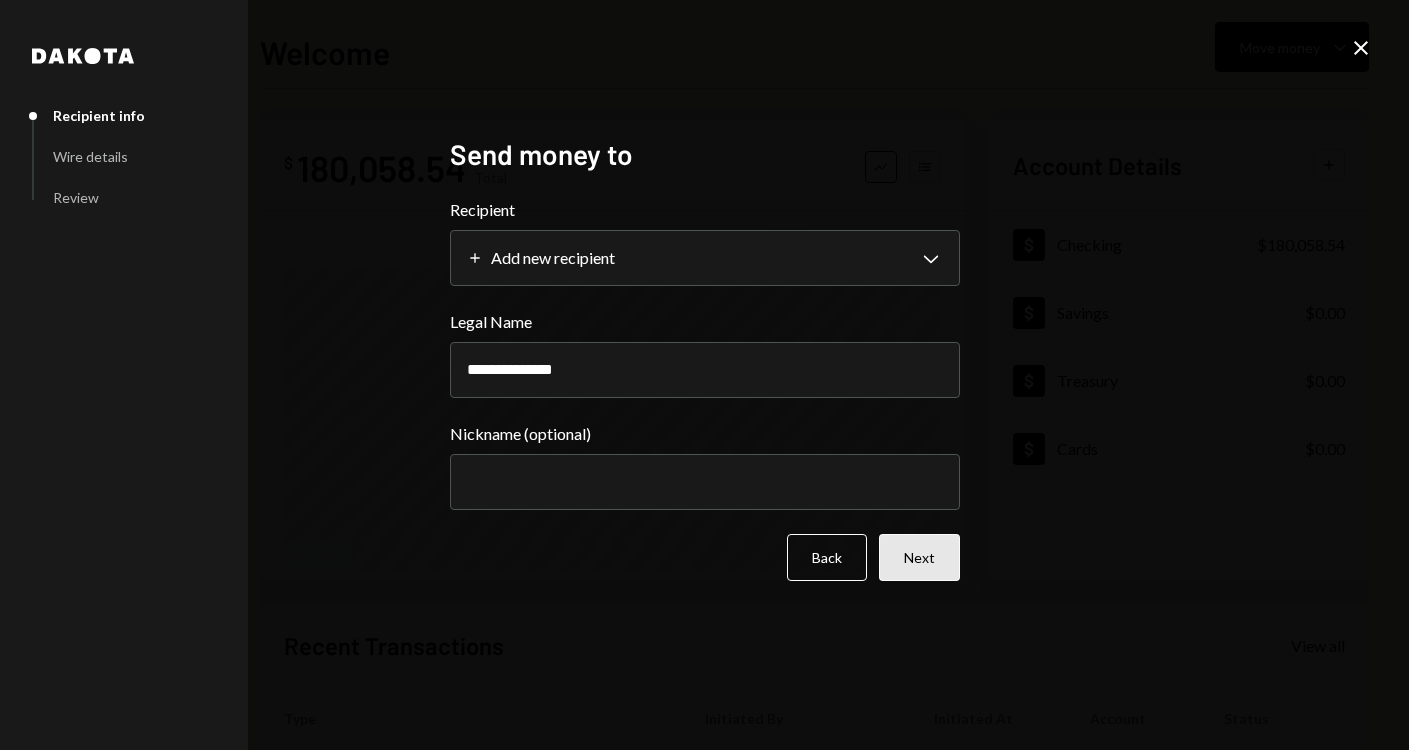 click on "Next" at bounding box center (919, 557) 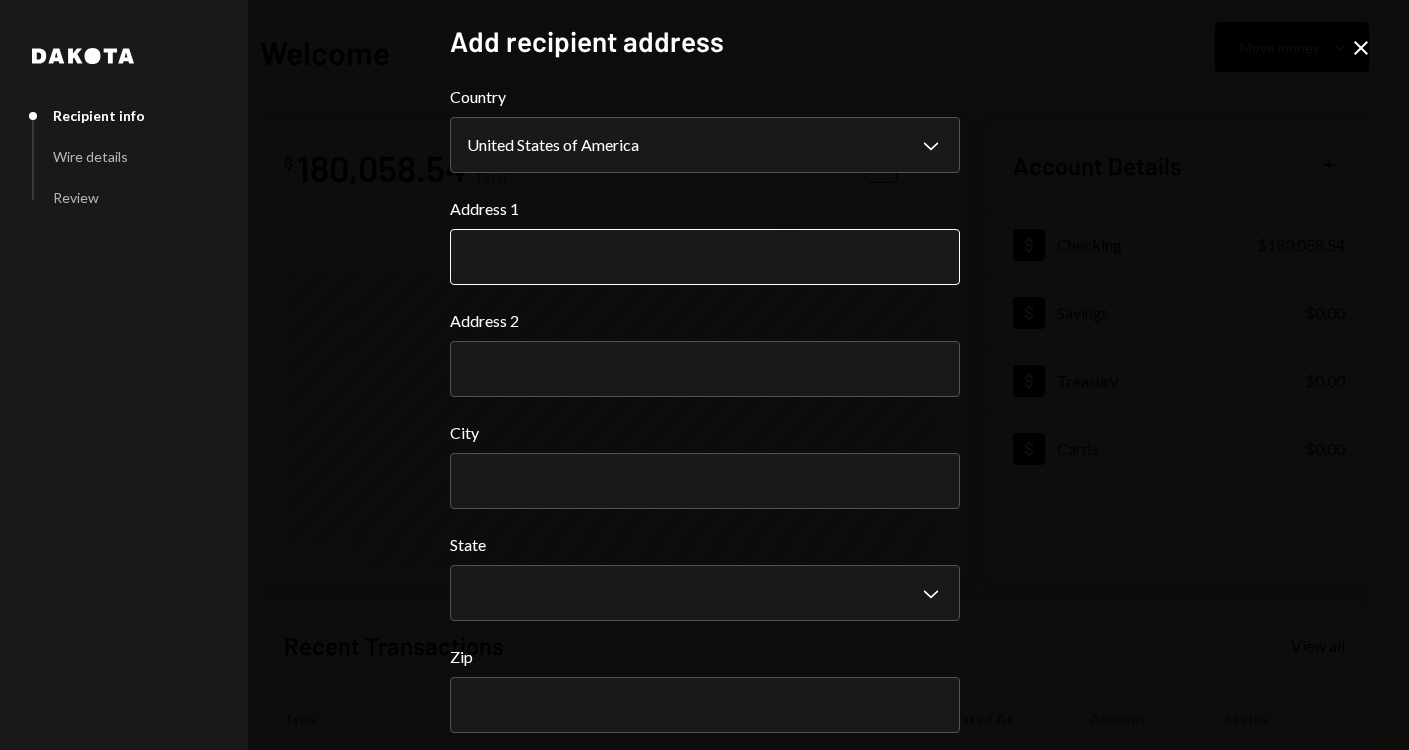 click on "Address 1" at bounding box center (705, 257) 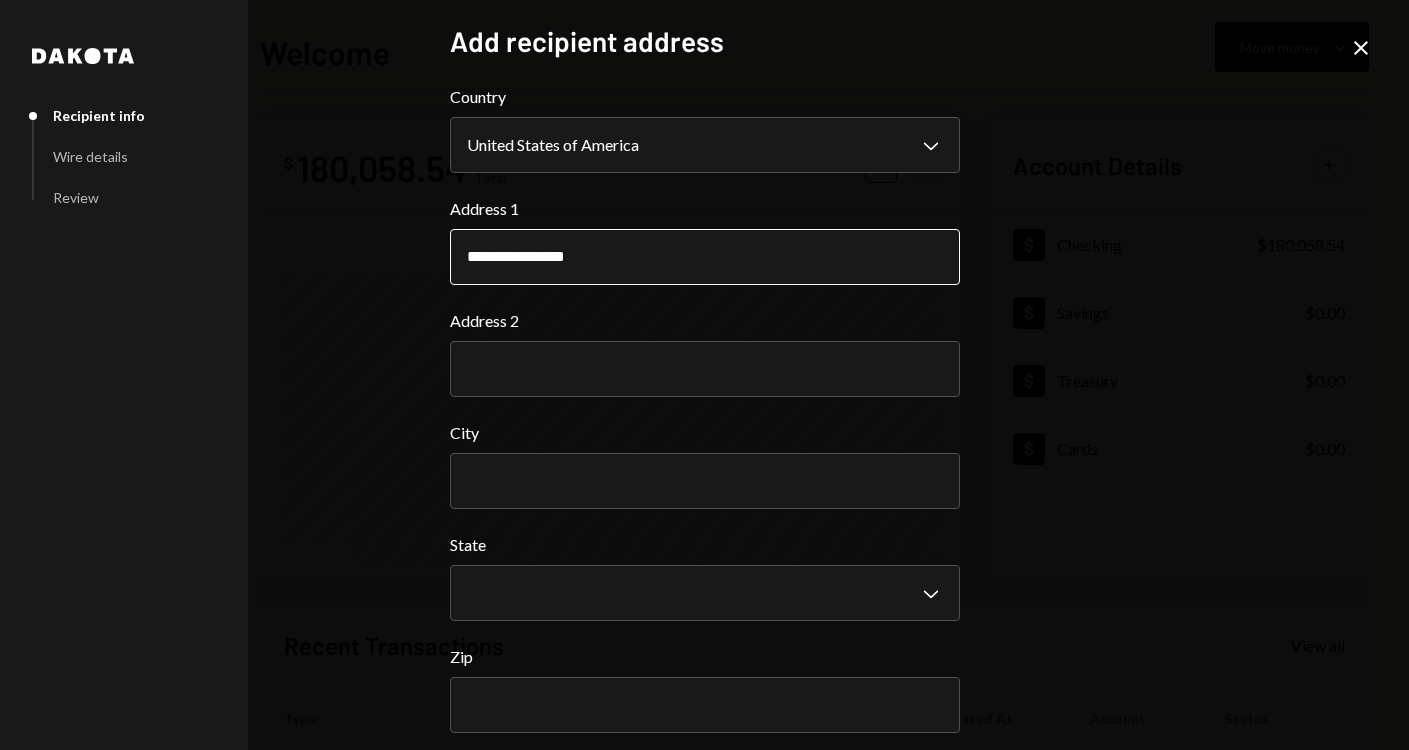 type on "**********" 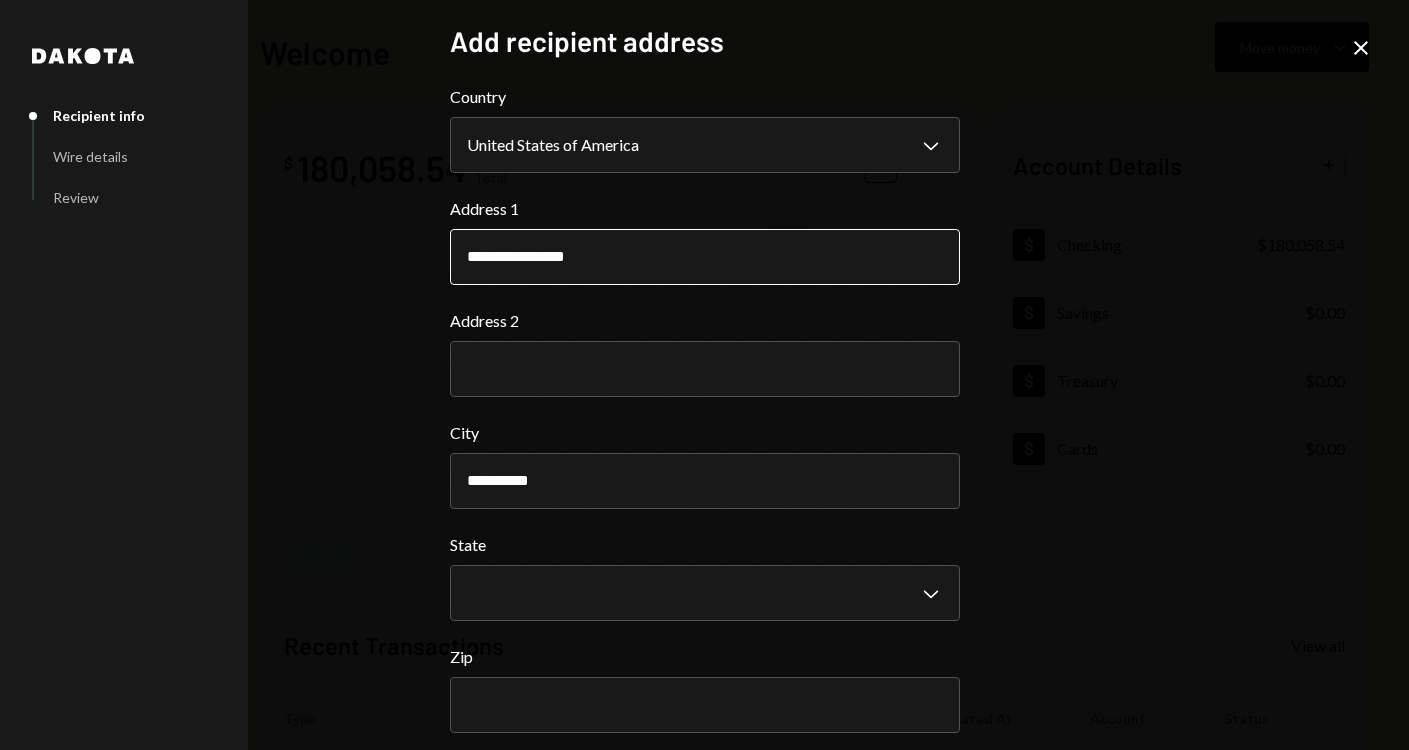 type on "**********" 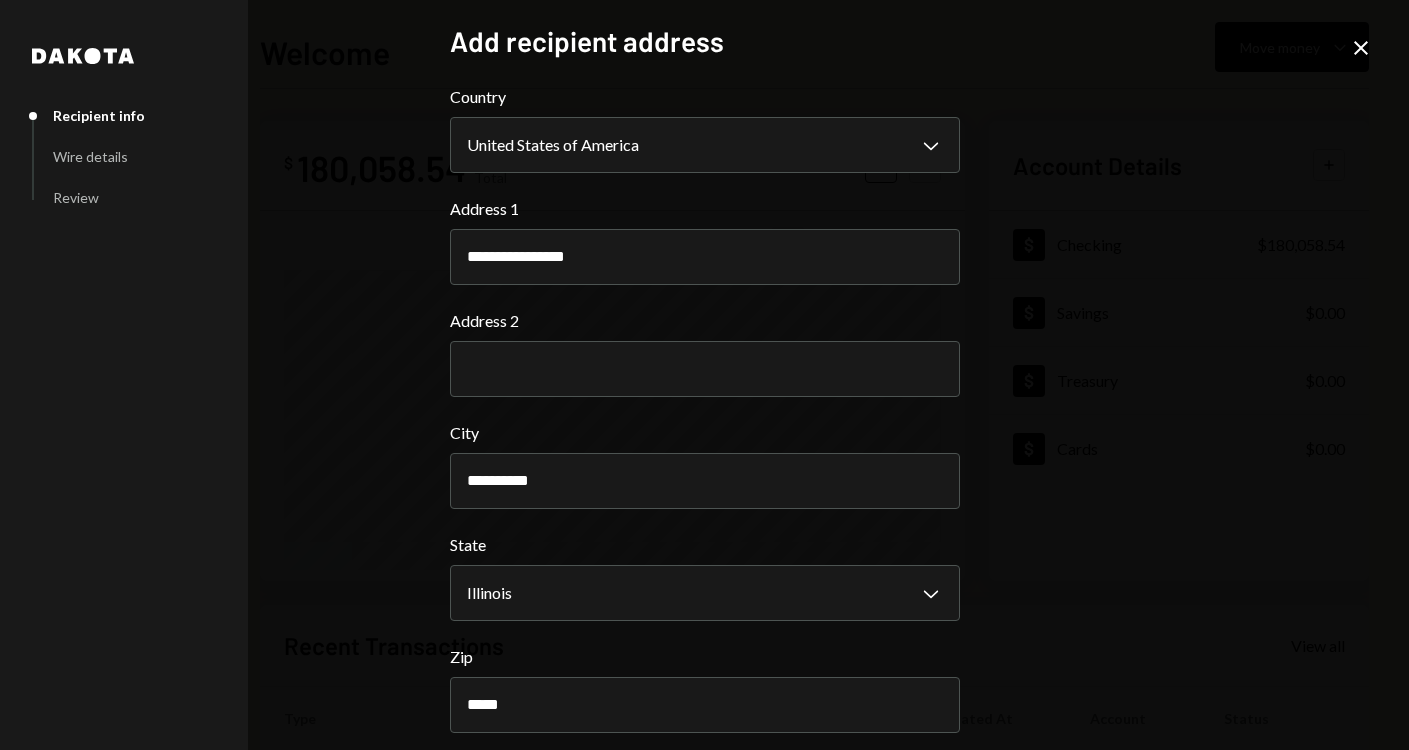 type on "*****" 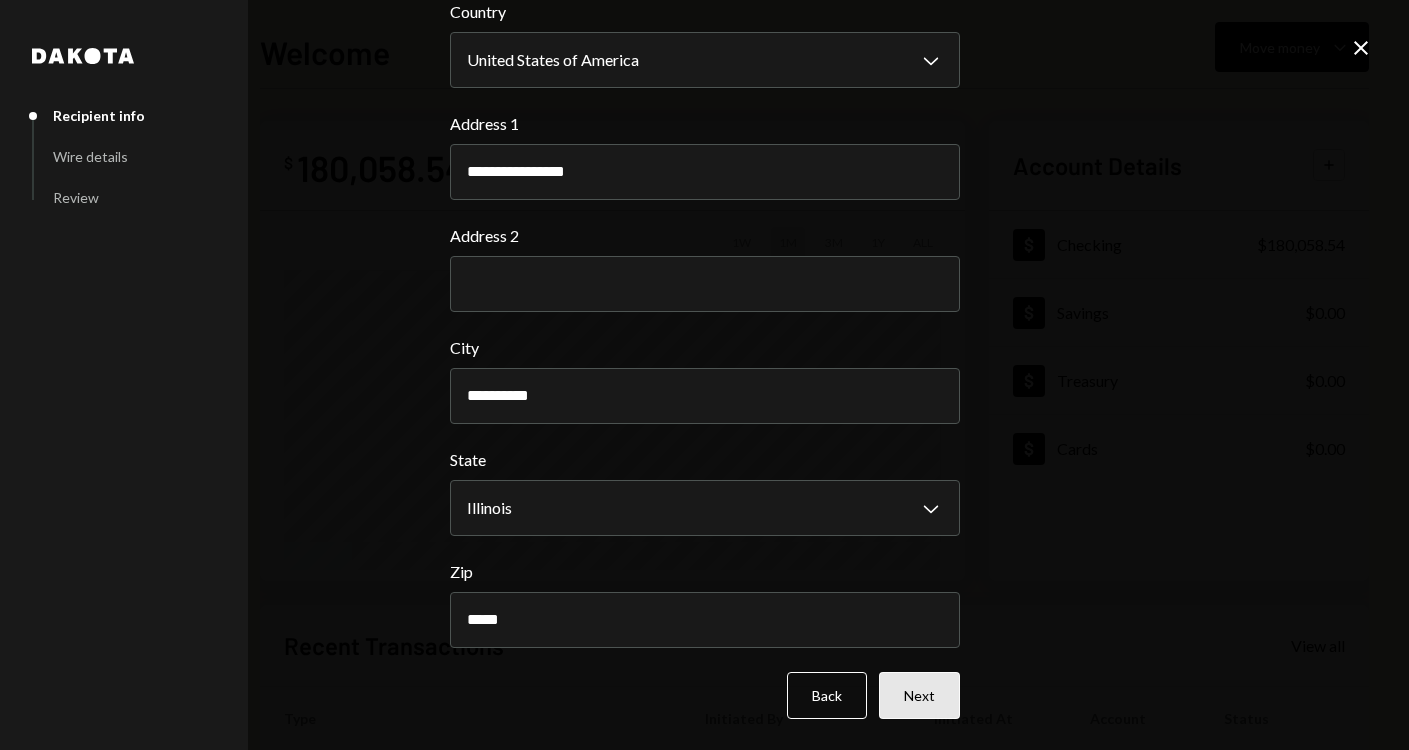 click on "Next" at bounding box center [919, 695] 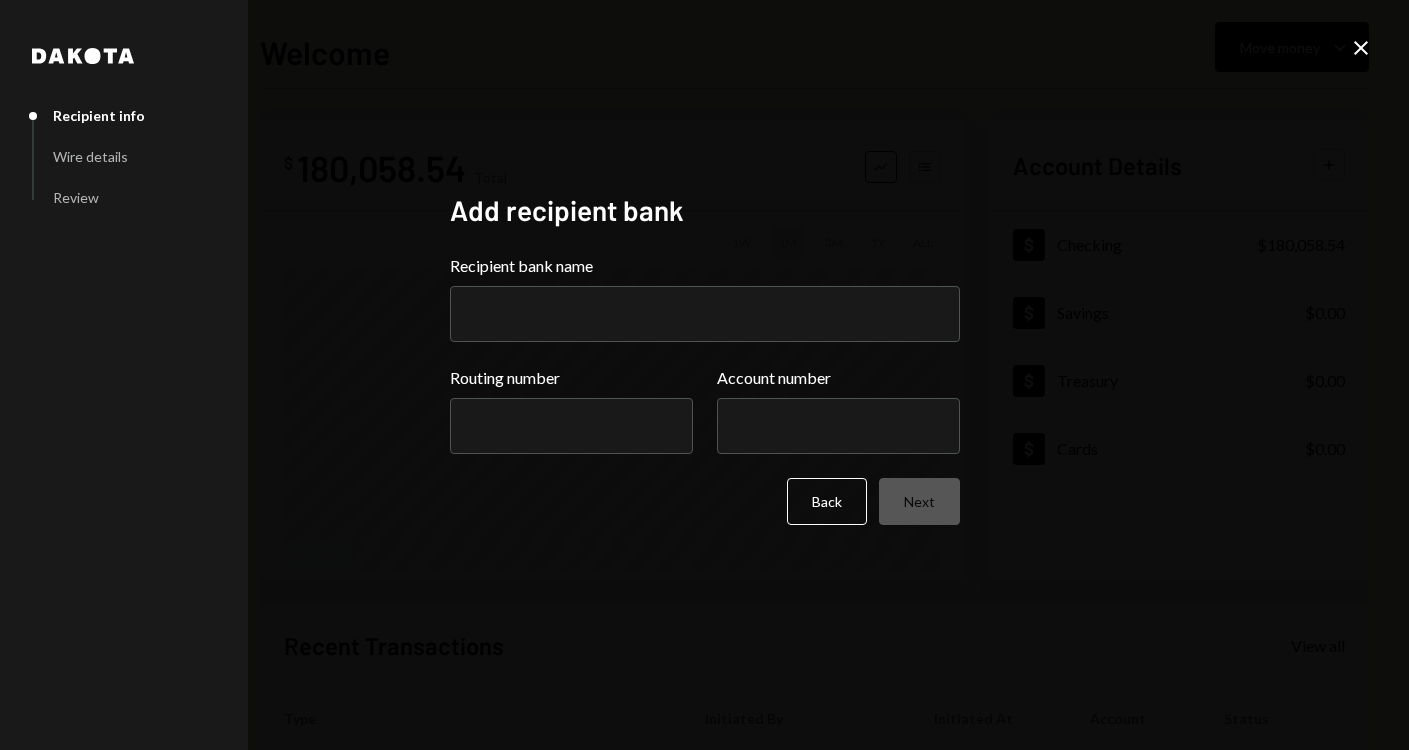 scroll, scrollTop: 0, scrollLeft: 0, axis: both 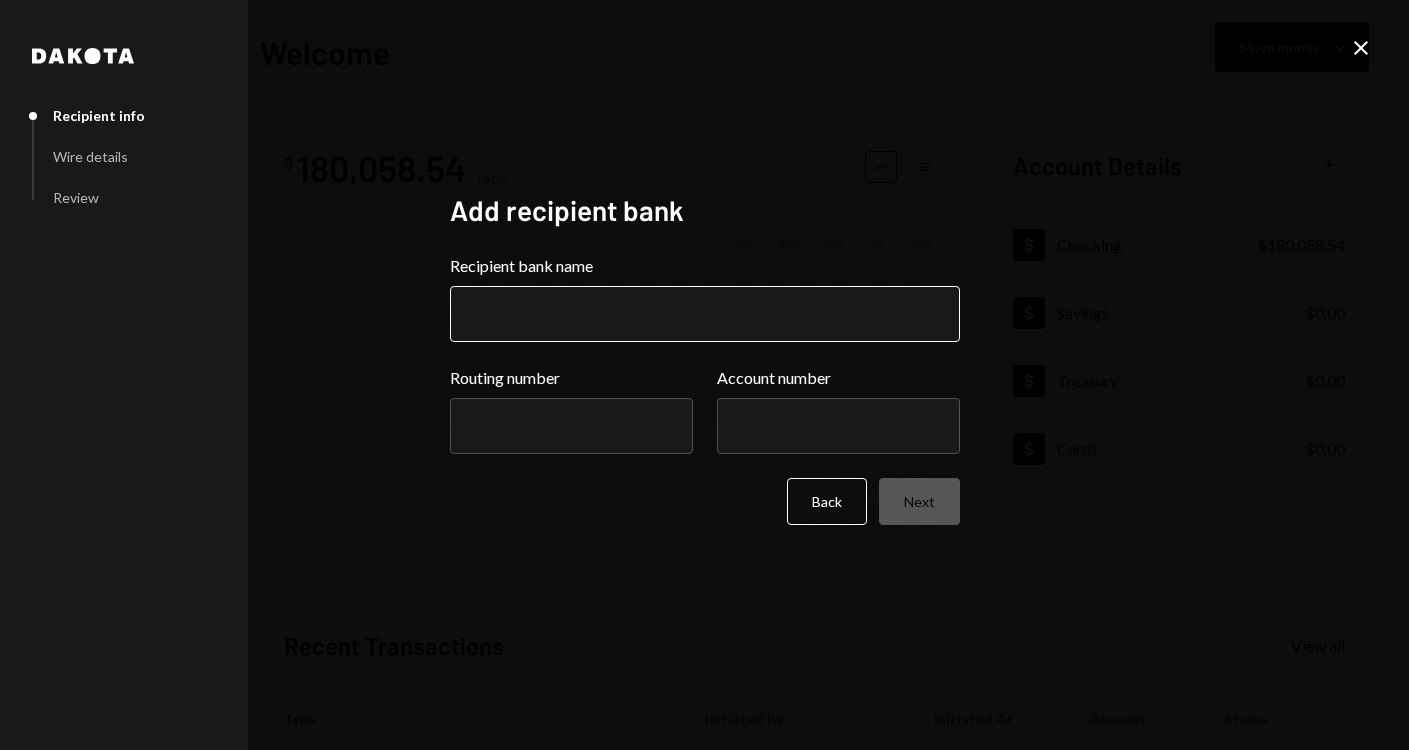click on "Recipient bank name" at bounding box center (705, 314) 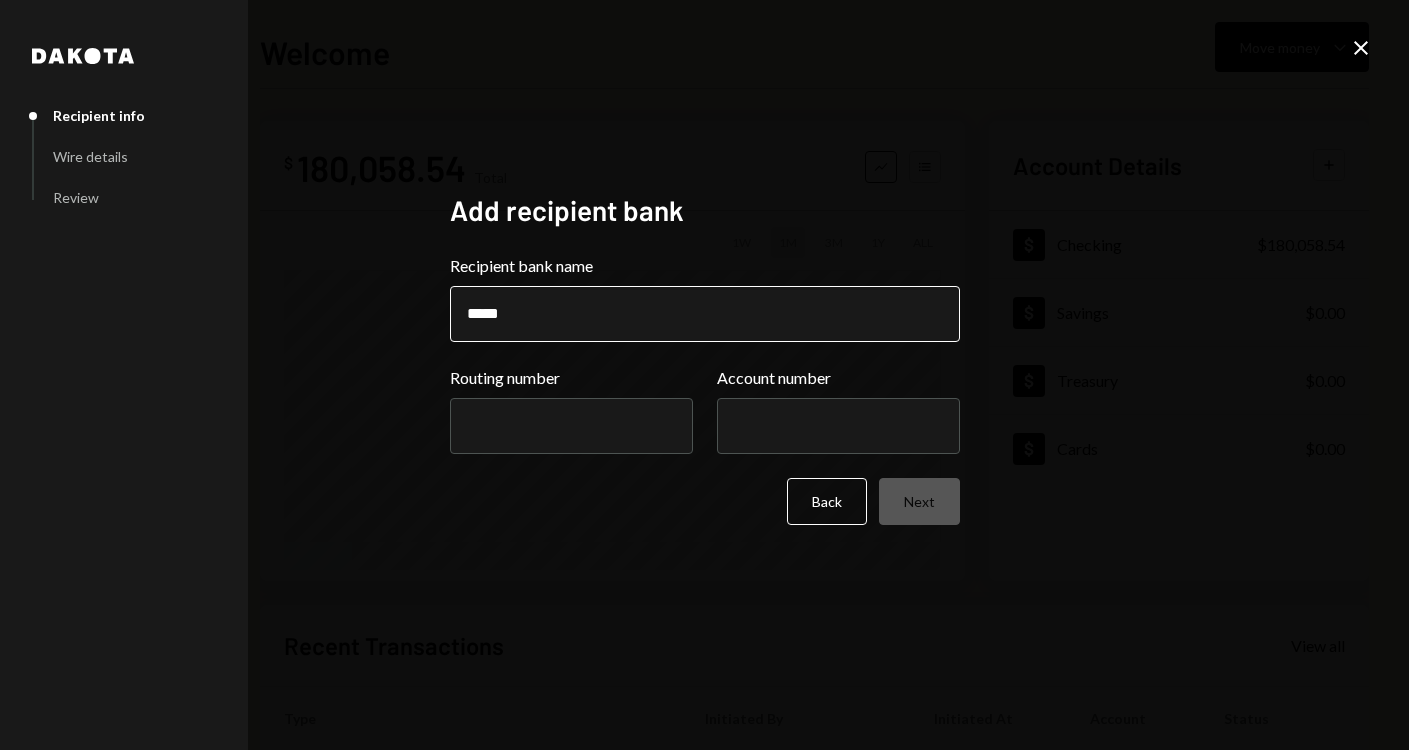 click on "*****" at bounding box center [705, 314] 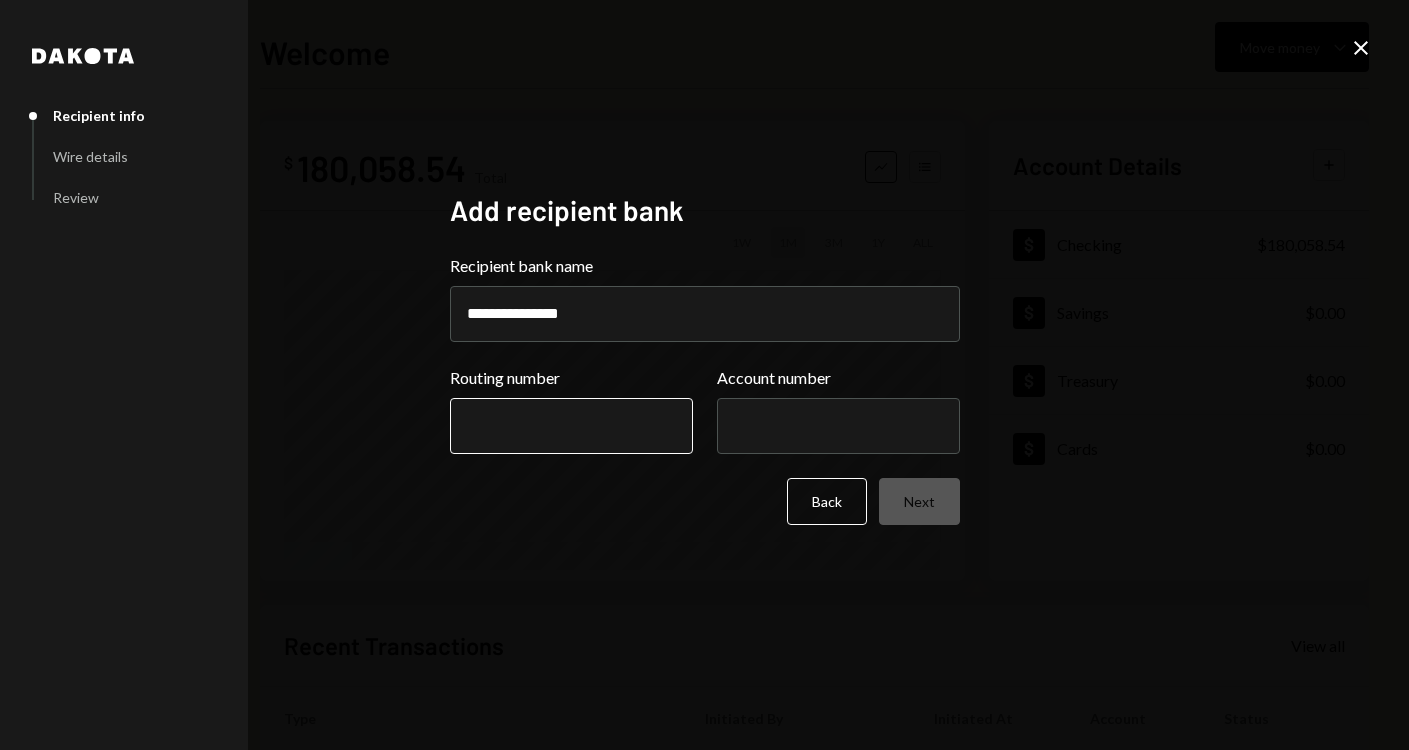 type on "**********" 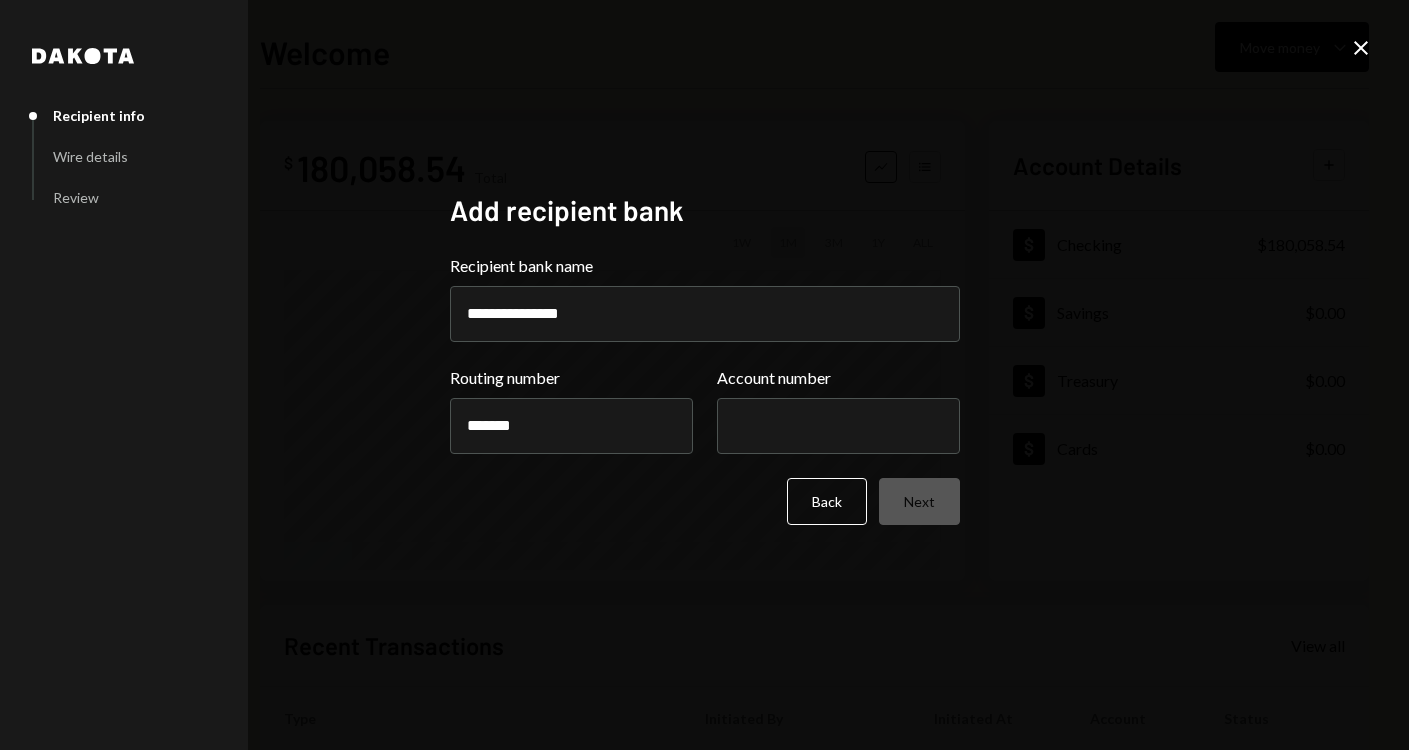 type on "*******" 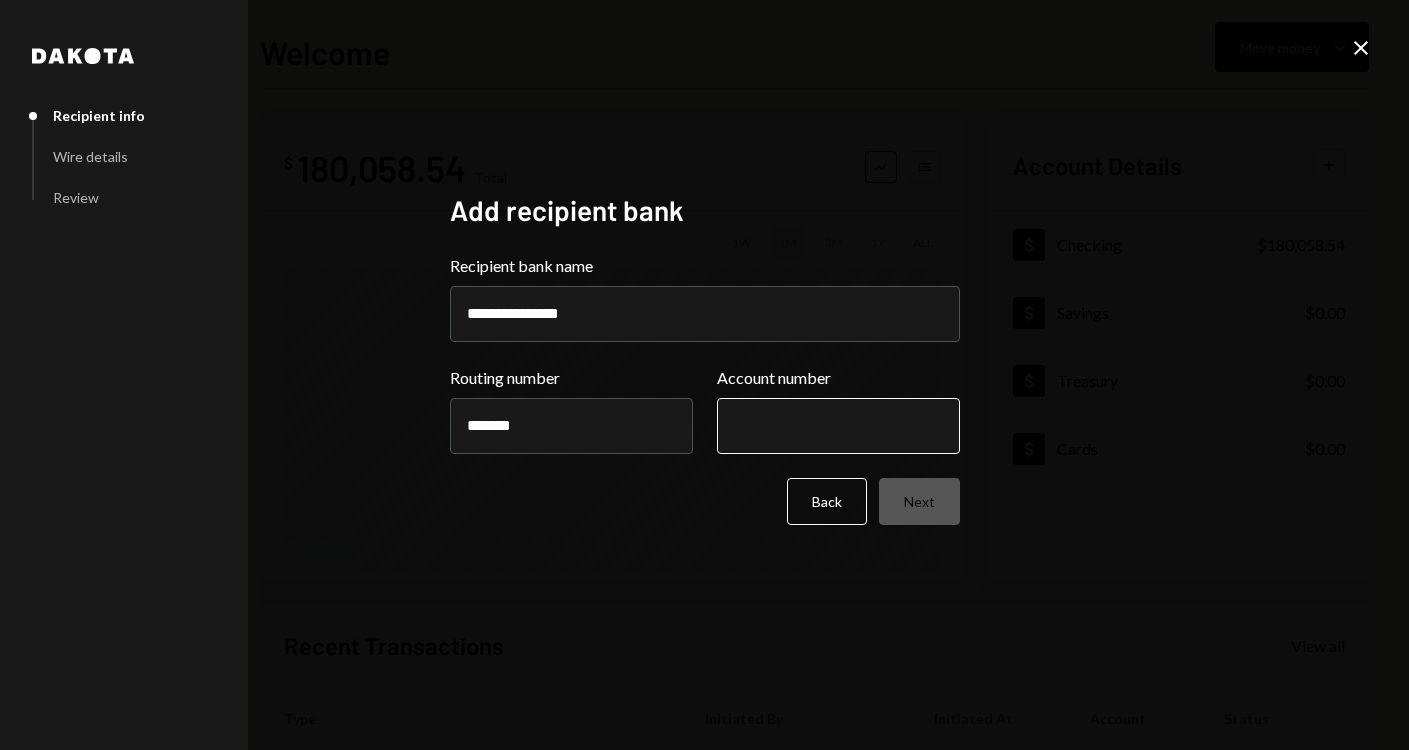 click on "Account number" at bounding box center [838, 426] 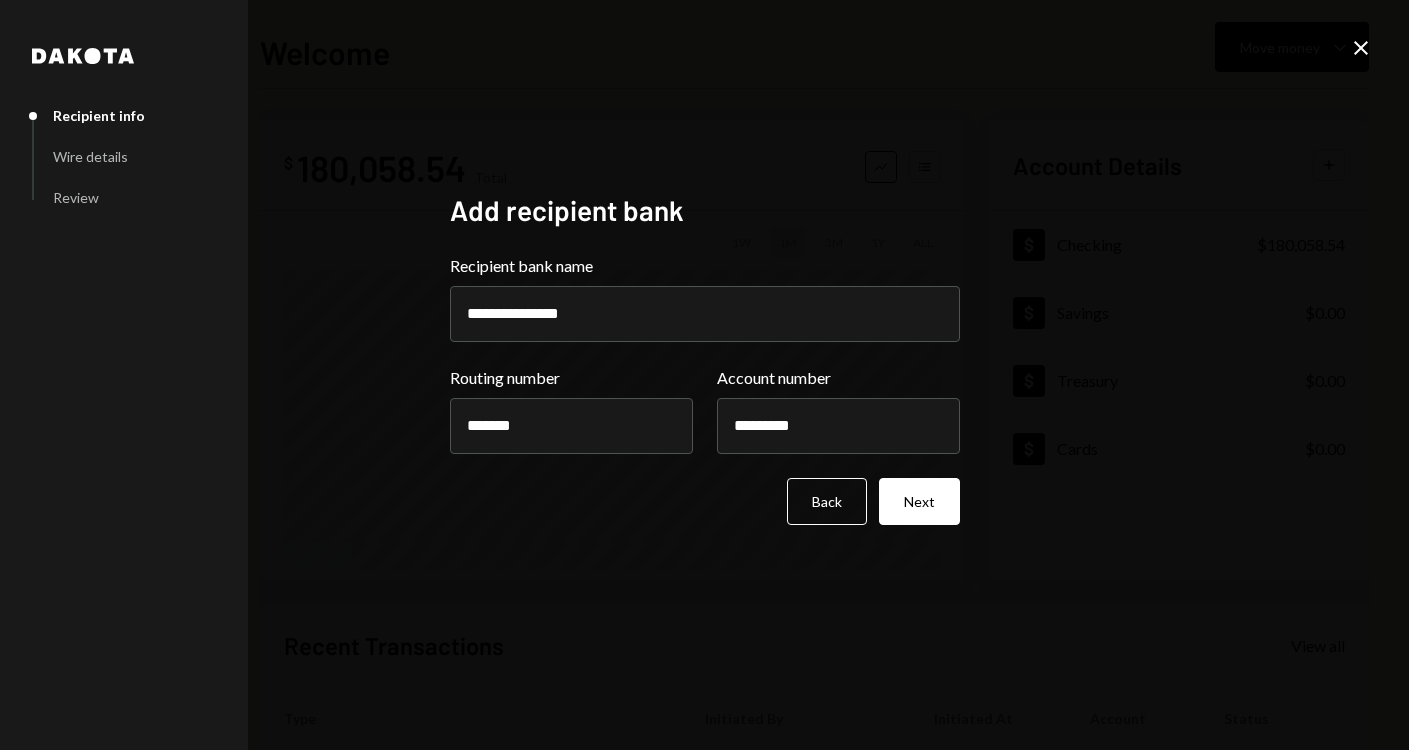 type on "*********" 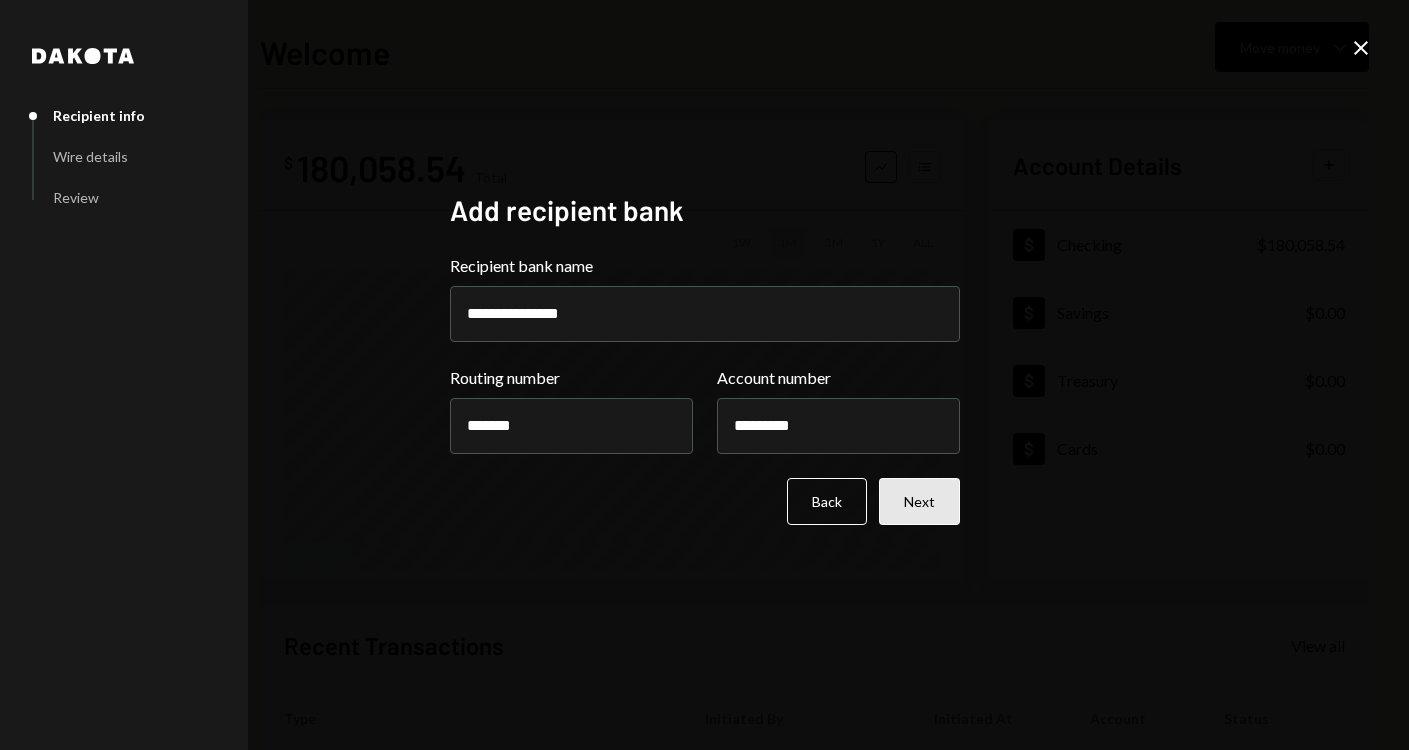 click on "Next" at bounding box center [919, 501] 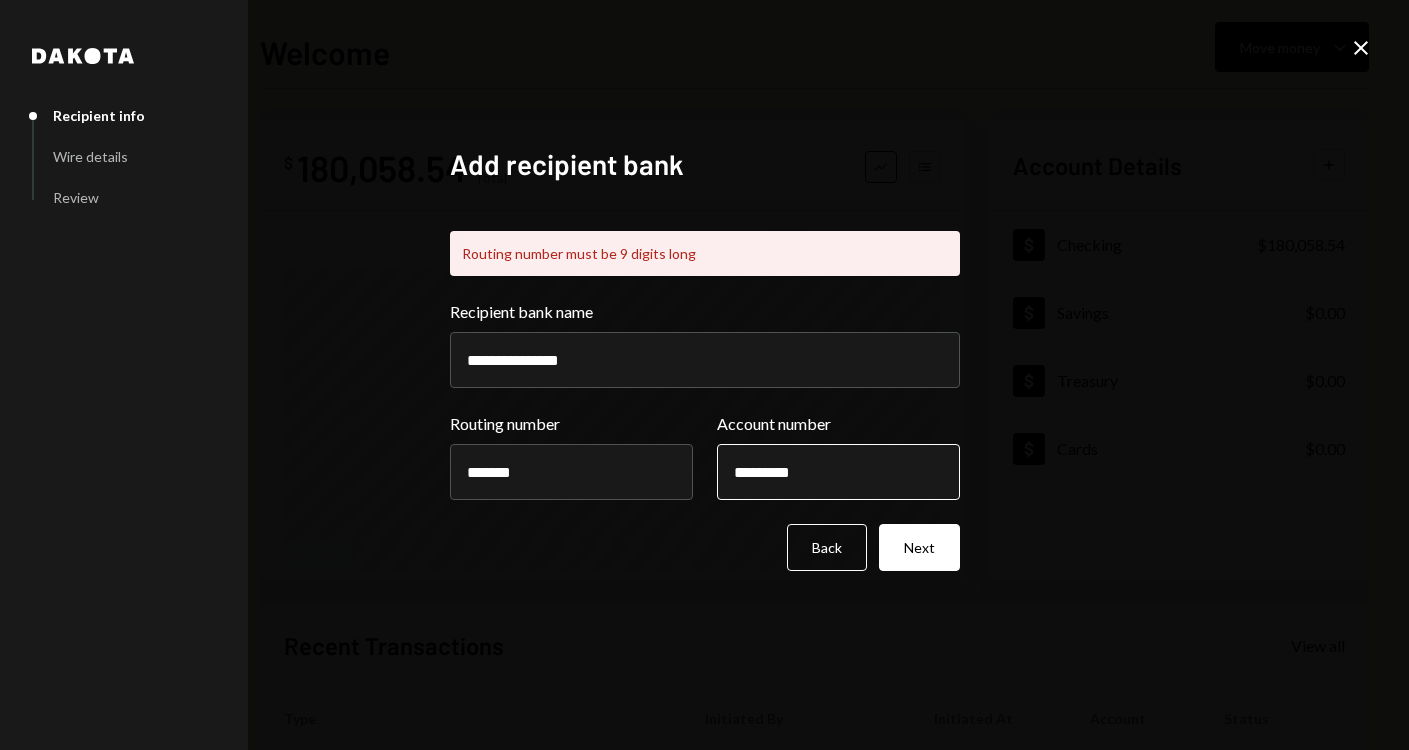 click on "*********" at bounding box center [838, 472] 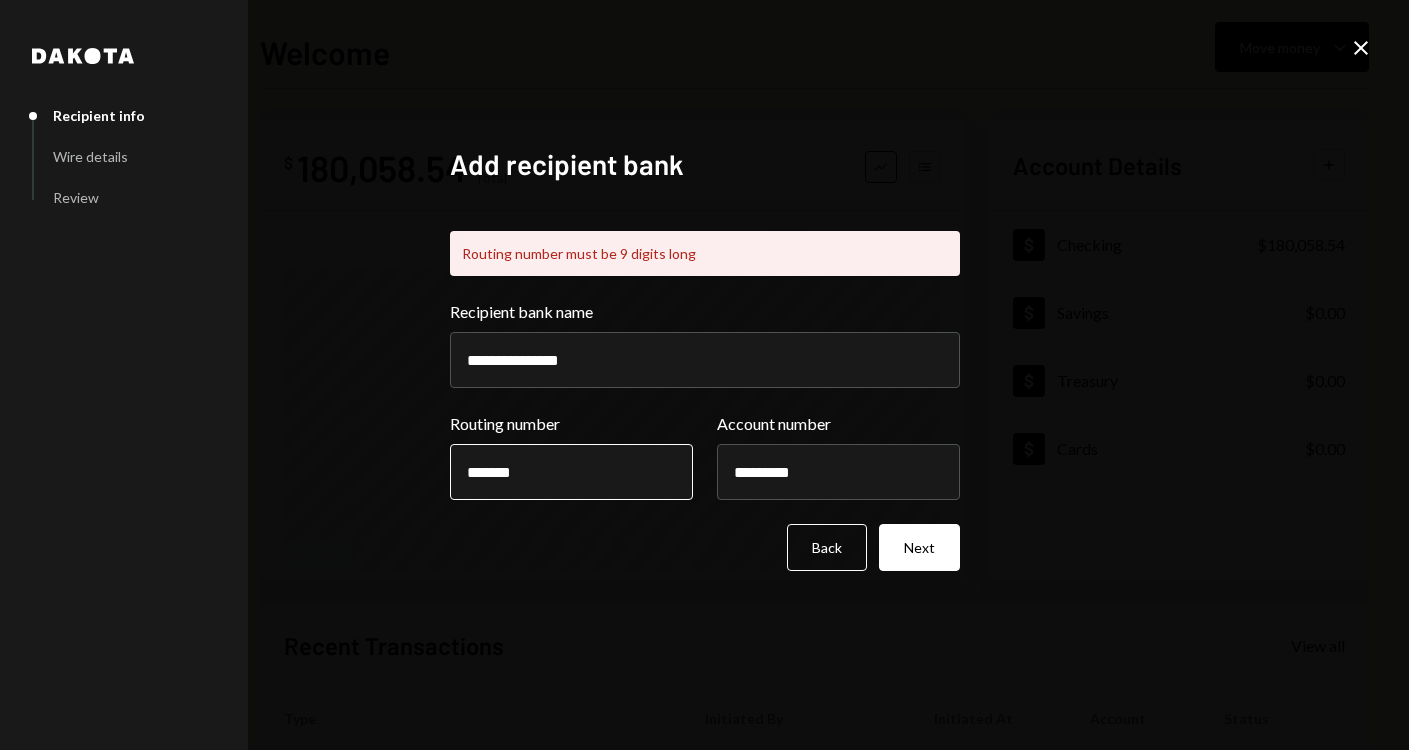 click on "*******" at bounding box center [571, 472] 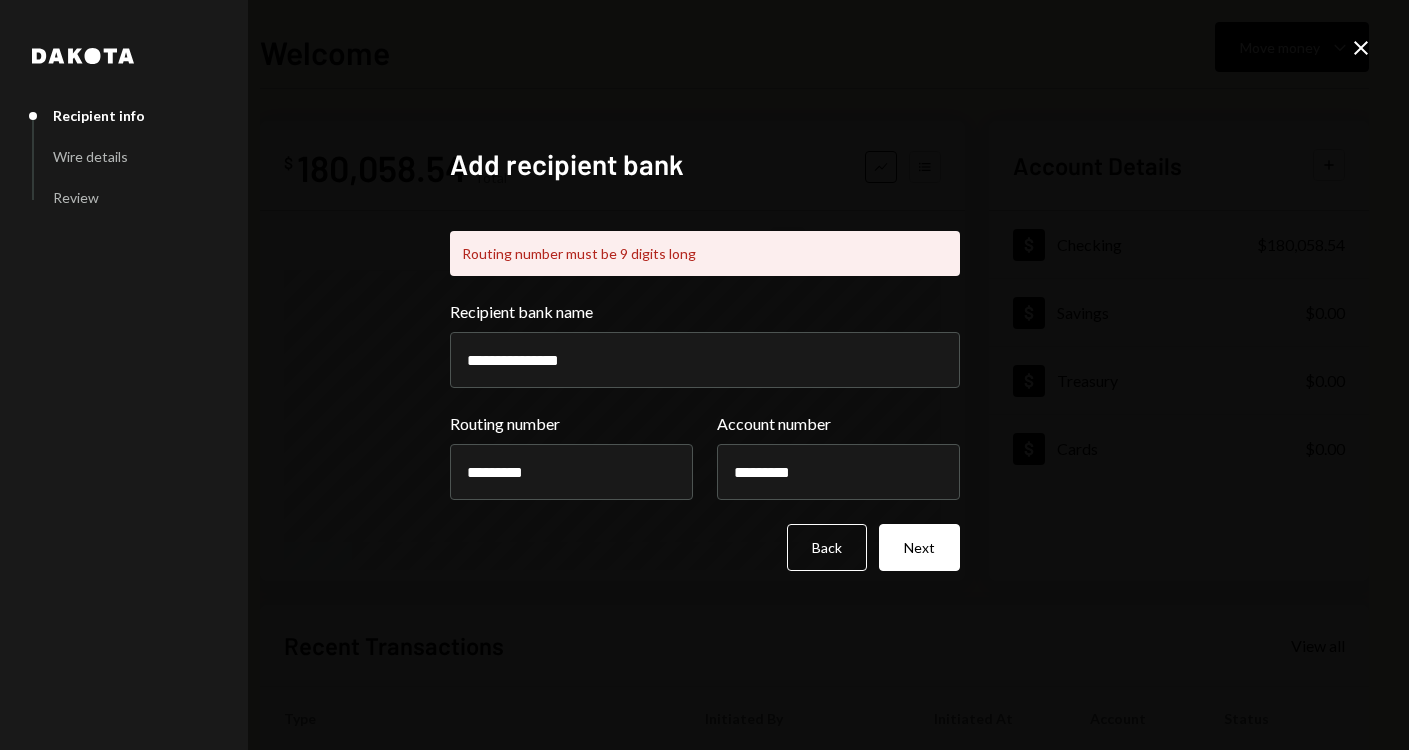 type on "*********" 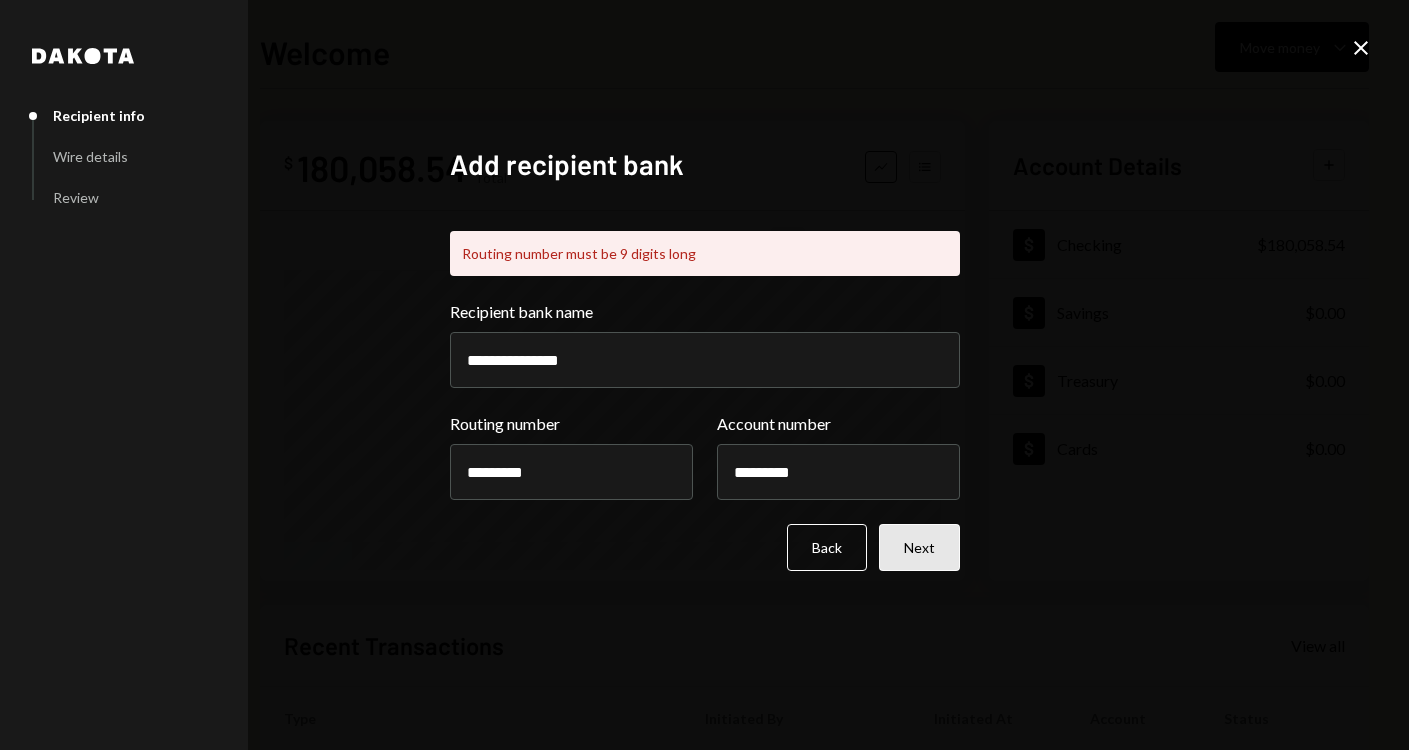 click on "Next" at bounding box center [919, 547] 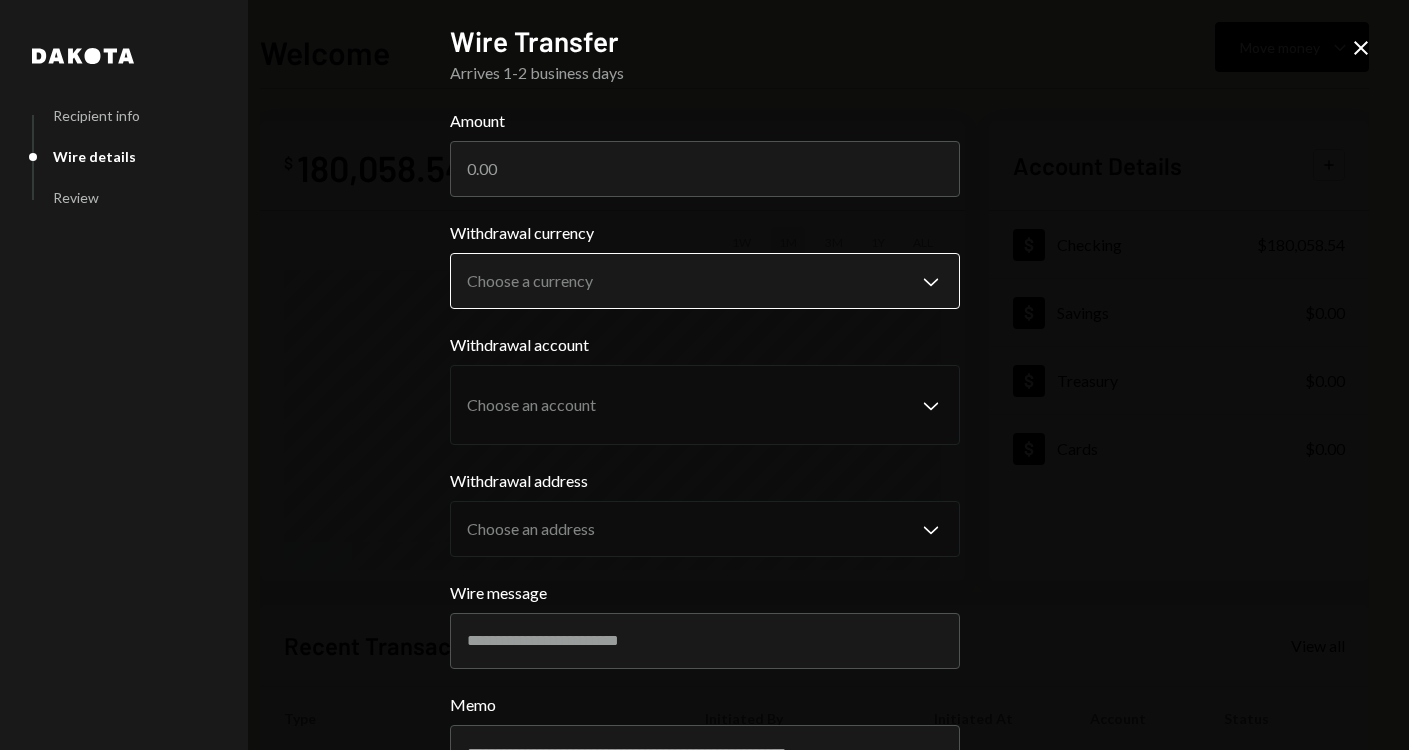 click on "L [COMPANY] ... Caret Down Home Home Inbox Inbox Activities Transactions Accounts Accounts Caret Down Checking $180,058.54 Savings $0.00 Treasury $0.00 Cards $0.00 Dollar Rewards User Recipients Team Team Welcome Move money Caret Down $ 180,058.54 Total Graph Accounts 1W 1M 3M 1Y ALL Account Details Plus Dollar Checking $180,058.54 Dollar Savings $0.00 Dollar Treasury $0.00 Dollar Cards $0.00 Recent Transactions View all Type Initiated By Initiated At Account Status Deposit 1,969.36  USDC 0xA9D1...1d3E43 Copy [DATE] Checking Completed Bank Deposit $1,970.35 [COMPANY] [DATE] Checking Completed Billing Drawdown Withdrawal 250  DKUSD Dakota System [DATE] Checking Completed Deposit 177,940.83  DKUSD 0x4c2c...A200B8 Copy [DATE] Checking Completed Stablecoin Conversion $177,940.83 [DATE] Checking Completed /dashboard Create Post Save Idea Create Post Save Idea Create Post Save Idea Create Post Save Idea Create Post Save Idea Create Post Save Idea [FIRST] Recipient info Wire details" at bounding box center [704, 375] 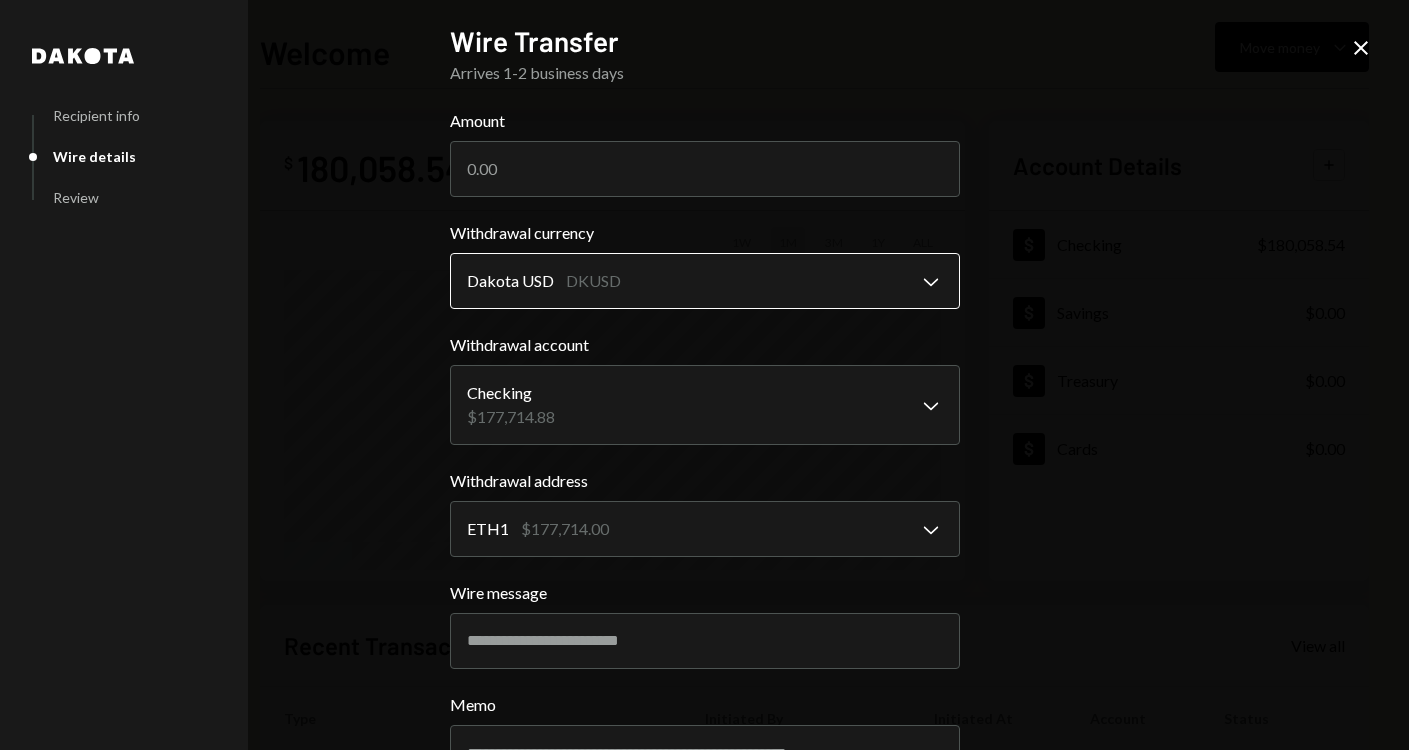 click on "L [COMPANY] ... Caret Down Home Home Inbox Inbox Activities Transactions Accounts Accounts Caret Down Checking $180,058.54 Savings $0.00 Treasury $0.00 Cards $0.00 Dollar Rewards User Recipients Team Team Welcome Move money Caret Down $ 180,058.54 Total Graph Accounts 1W 1M 3M 1Y ALL Account Details Plus Dollar Checking $180,058.54 Dollar Savings $0.00 Dollar Treasury $0.00 Dollar Cards $0.00 Recent Transactions View all Type Initiated By Initiated At Account Status Deposit 1,969.36  USDC 0xA9D1...1d3E43 Copy [DATE] Checking Completed Bank Deposit $1,970.35 [COMPANY] [DATE] Checking Completed Billing Drawdown Withdrawal 250  DKUSD Dakota System [DATE] Checking Completed Deposit 177,940.83  DKUSD 0x4c2c...A200B8 Copy [DATE] Checking Completed Stablecoin Conversion $177,940.83 [DATE] Checking Completed /dashboard Create Post Save Idea Create Post Save Idea Create Post Save Idea Create Post Save Idea Create Post Save Idea Create Post Save Idea [FIRST] Recipient info Wire details" at bounding box center [704, 375] 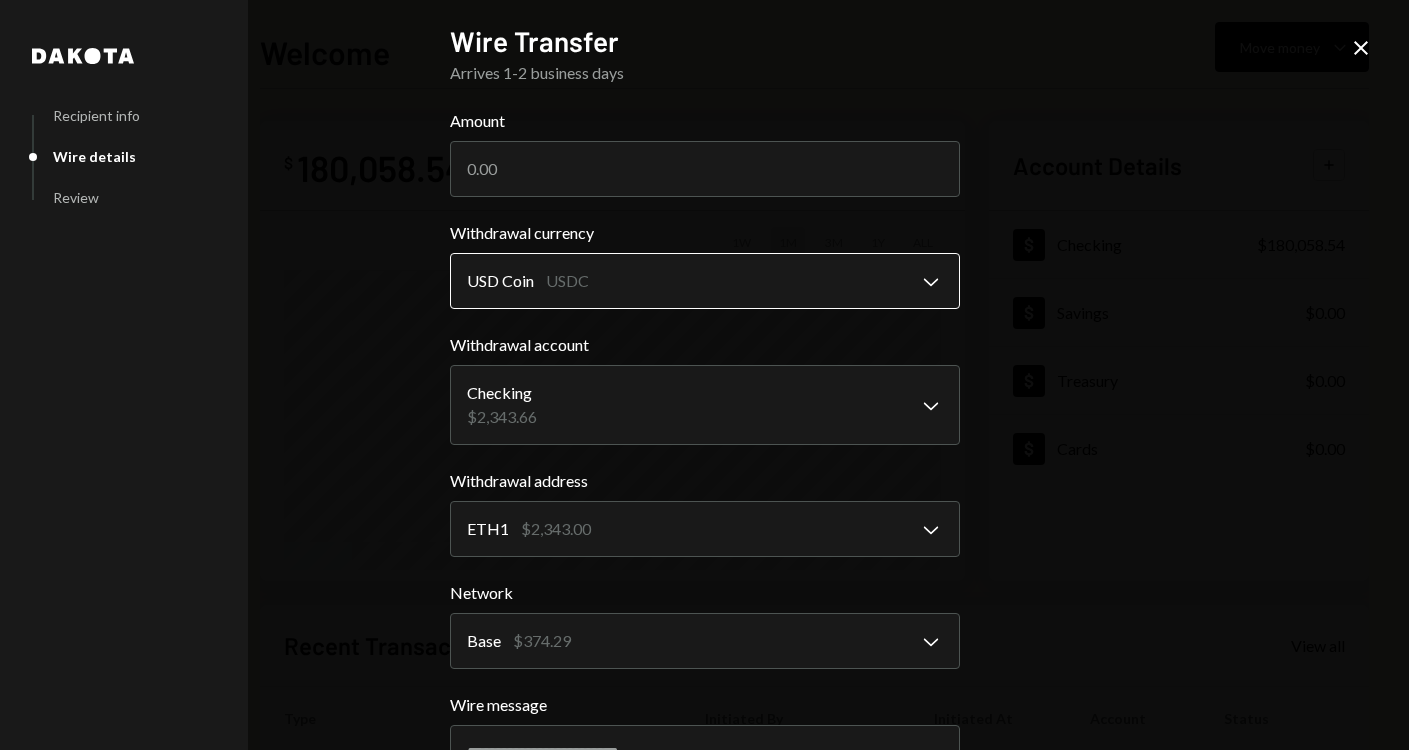 click on "L [COMPANY] ... Caret Down Home Home Inbox Inbox Activities Transactions Accounts Accounts Caret Down Checking $180,058.54 Savings $0.00 Treasury $0.00 Cards $0.00 Dollar Rewards User Recipients Team Team Welcome Move money Caret Down $ 180,058.54 Total Graph Accounts 1W 1M 3M 1Y ALL Account Details Plus Dollar Checking $180,058.54 Dollar Savings $0.00 Dollar Treasury $0.00 Dollar Cards $0.00 Recent Transactions View all Type Initiated By Initiated At Account Status Deposit 1,969.36  USDC 0xA9D1...1d3E43 Copy [DATE] Checking Completed Bank Deposit $1,970.35 [COMPANY] [DATE] Checking Completed Billing Drawdown Withdrawal 250  DKUSD Dakota System [DATE] Checking Completed Deposit 177,940.83  DKUSD 0x4c2c...A200B8 Copy [DATE] Checking Completed Stablecoin Conversion $177,940.83 [DATE] Checking Completed /dashboard Create Post Save Idea Create Post Save Idea Create Post Save Idea Create Post Save Idea Create Post Save Idea Create Post Save Idea [FIRST] Recipient info Wire details" at bounding box center [704, 375] 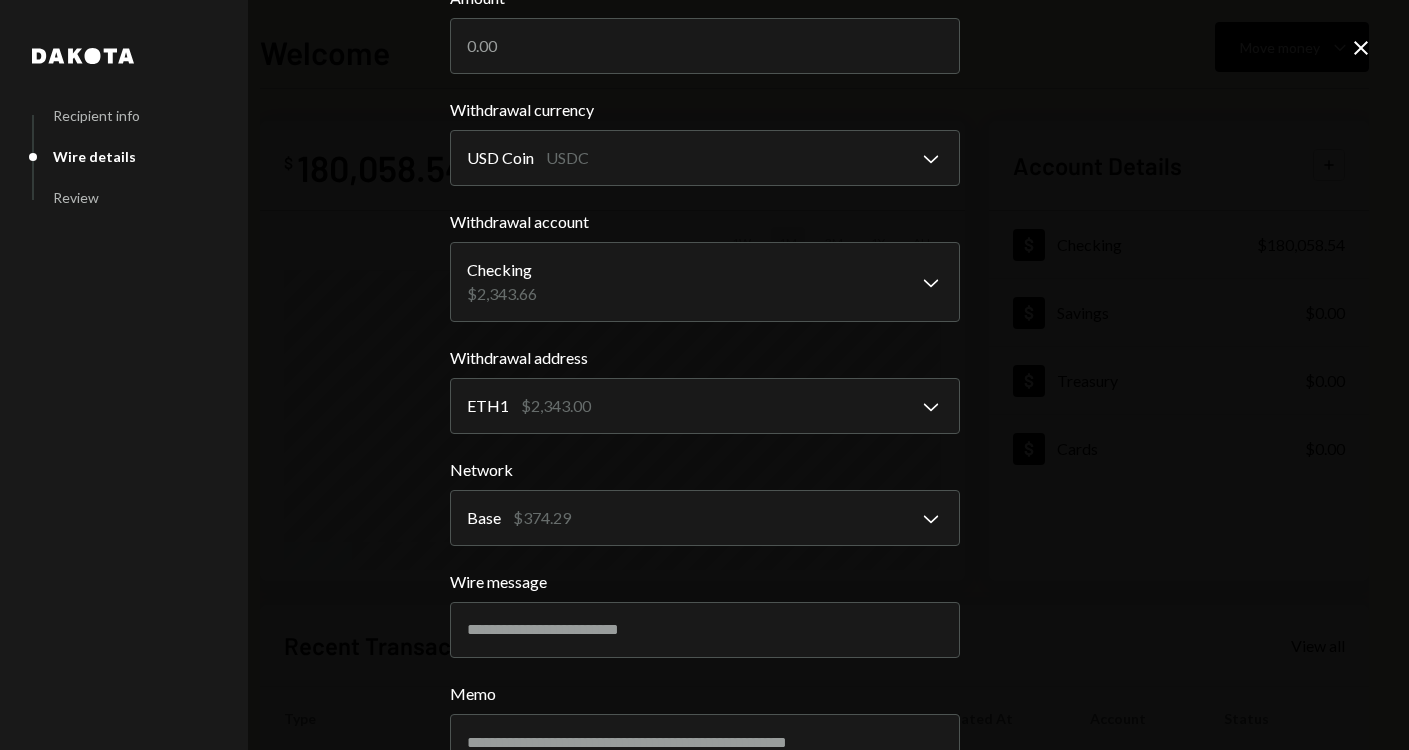 scroll, scrollTop: 180, scrollLeft: 0, axis: vertical 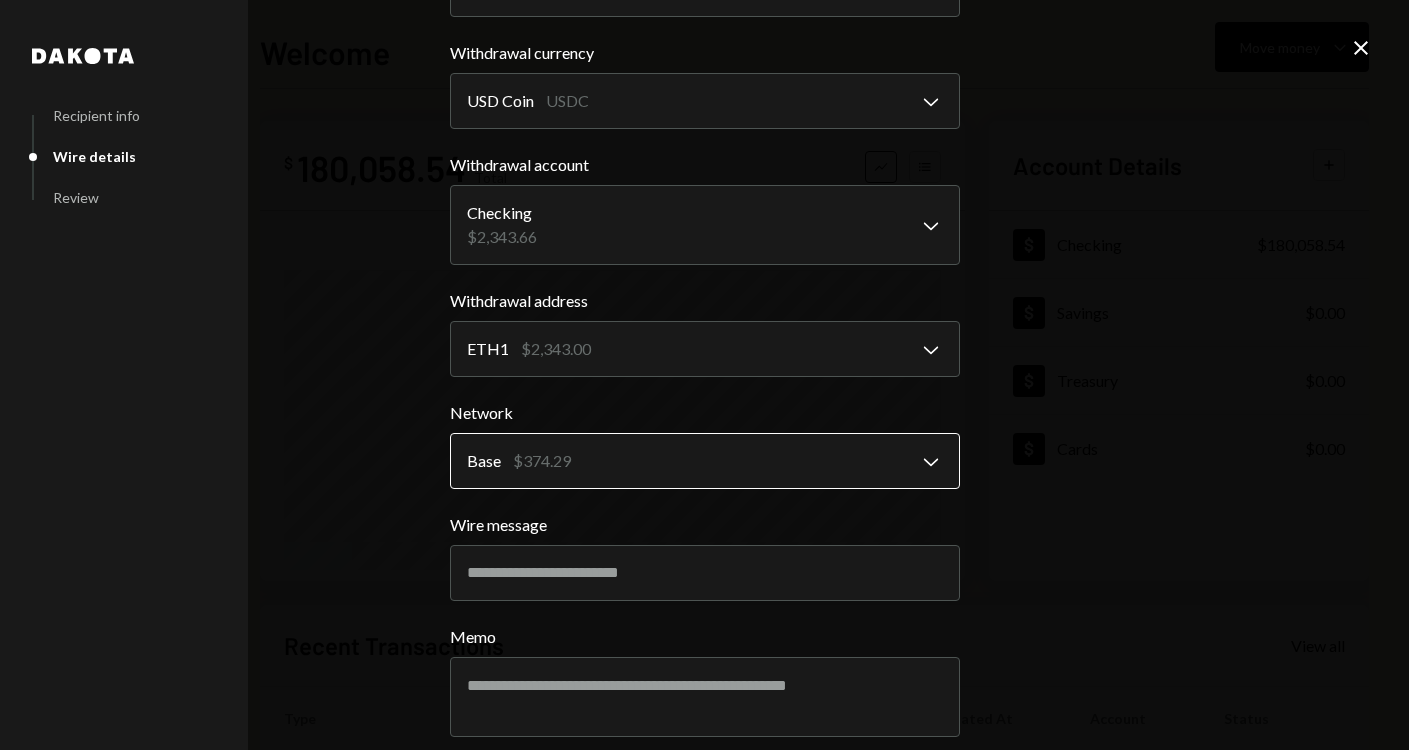 click on "L [COMPANY] ... Caret Down Home Home Inbox Inbox Activities Transactions Accounts Accounts Caret Down Checking $180,058.54 Savings $0.00 Treasury $0.00 Cards $0.00 Dollar Rewards User Recipients Team Team Welcome Move money Caret Down $ 180,058.54 Total Graph Accounts 1W 1M 3M 1Y ALL Account Details Plus Dollar Checking $180,058.54 Dollar Savings $0.00 Dollar Treasury $0.00 Dollar Cards $0.00 Recent Transactions View all Type Initiated By Initiated At Account Status Deposit 1,969.36  USDC 0xA9D1...1d3E43 Copy [DATE] Checking Completed Bank Deposit $1,970.35 [COMPANY] [DATE] Checking Completed Billing Drawdown Withdrawal 250  DKUSD Dakota System [DATE] Checking Completed Deposit 177,940.83  DKUSD 0x4c2c...A200B8 Copy [DATE] Checking Completed Stablecoin Conversion $177,940.83 [DATE] Checking Completed /dashboard Create Post Save Idea Create Post Save Idea Create Post Save Idea Create Post Save Idea Create Post Save Idea Create Post Save Idea [FIRST] Recipient info Wire details" at bounding box center [704, 375] 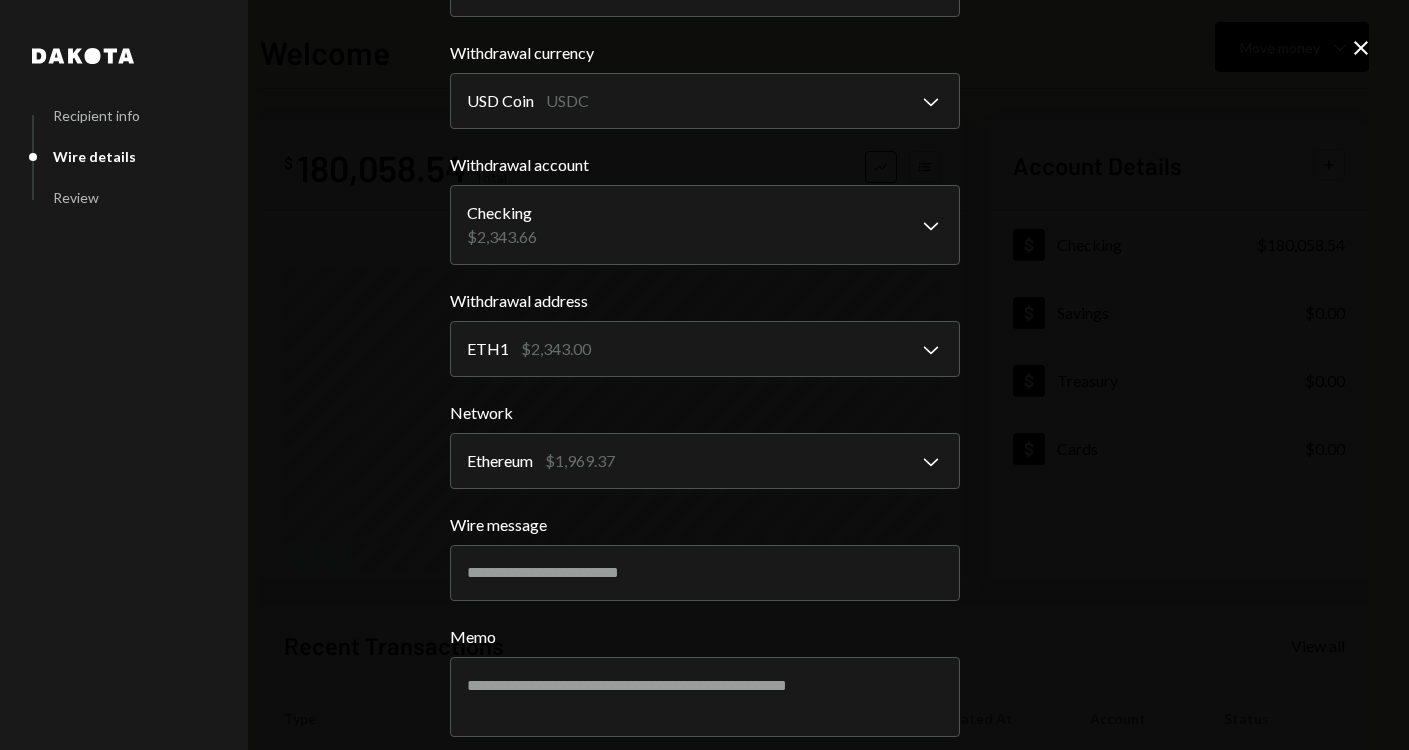 scroll, scrollTop: 259, scrollLeft: 0, axis: vertical 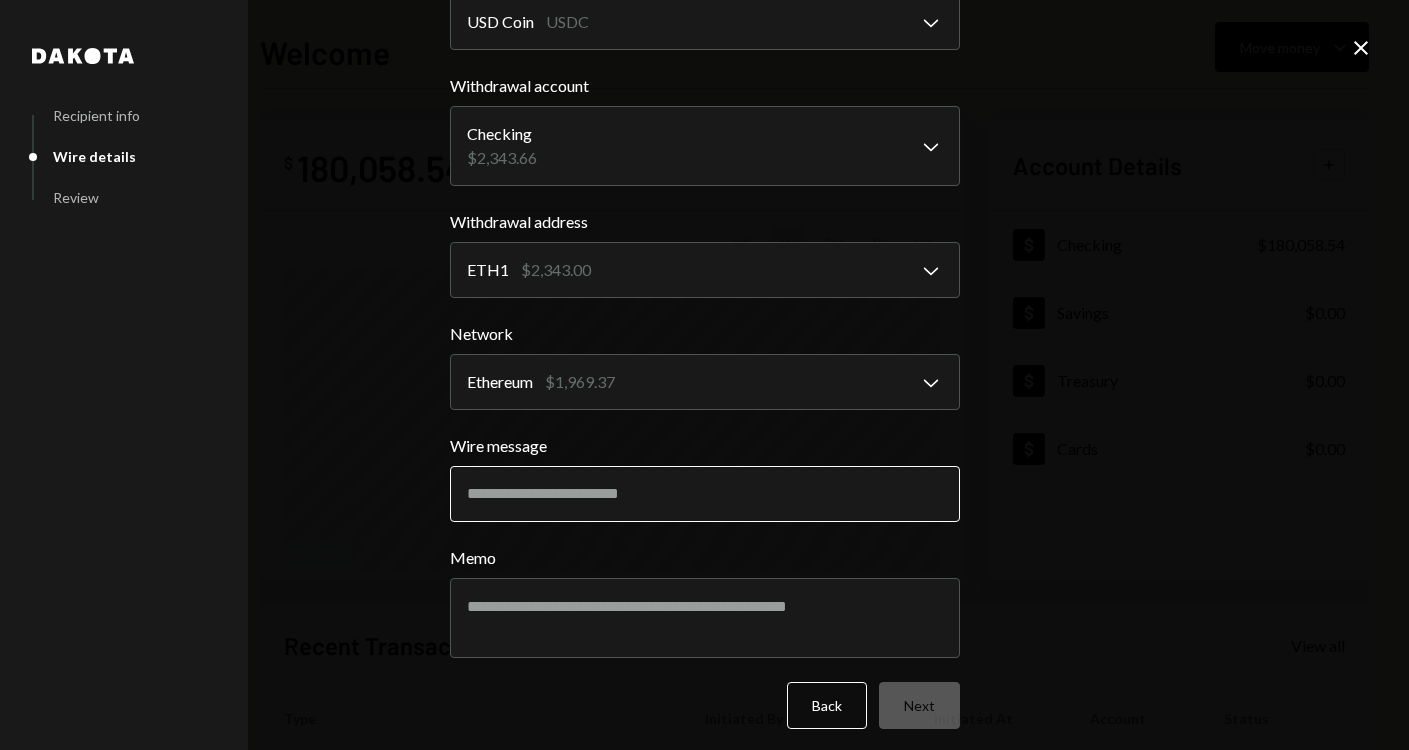 click on "Wire message" at bounding box center (705, 494) 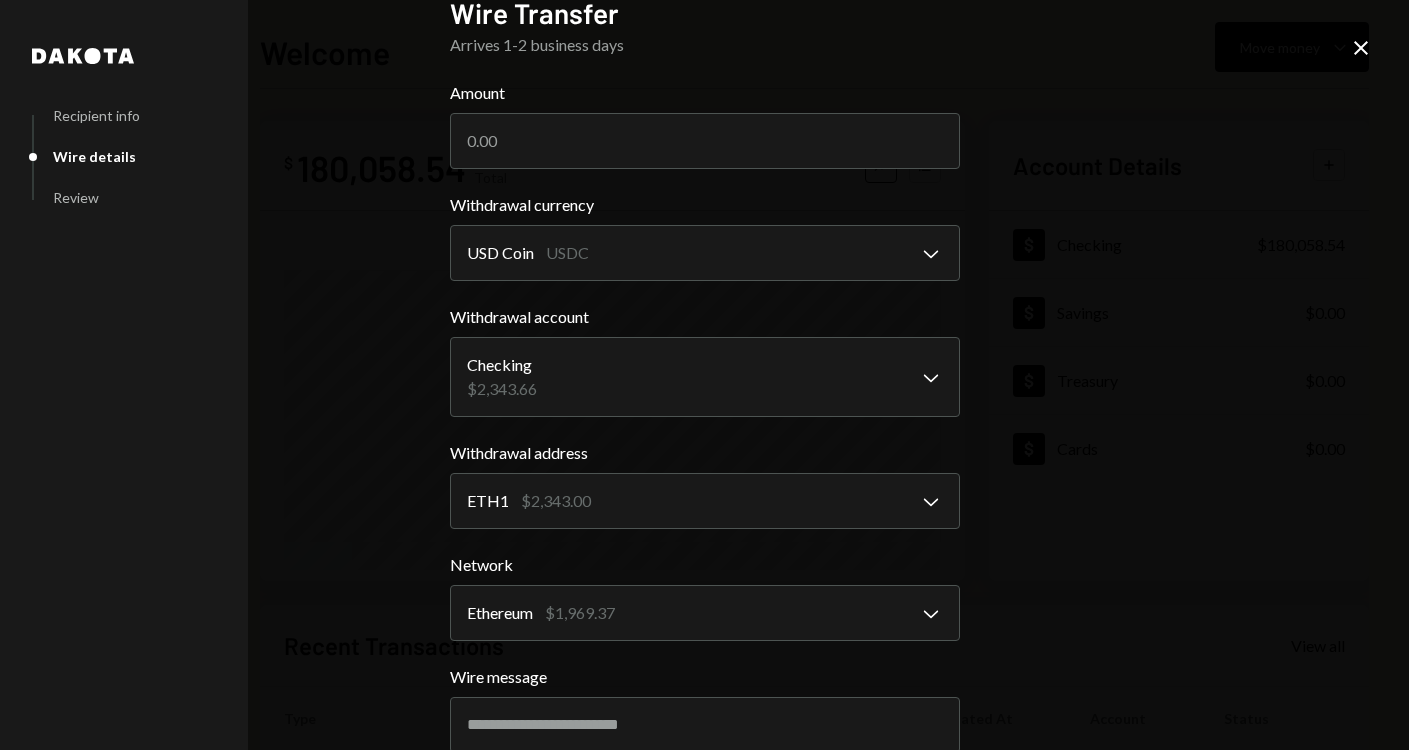 scroll, scrollTop: 44, scrollLeft: 0, axis: vertical 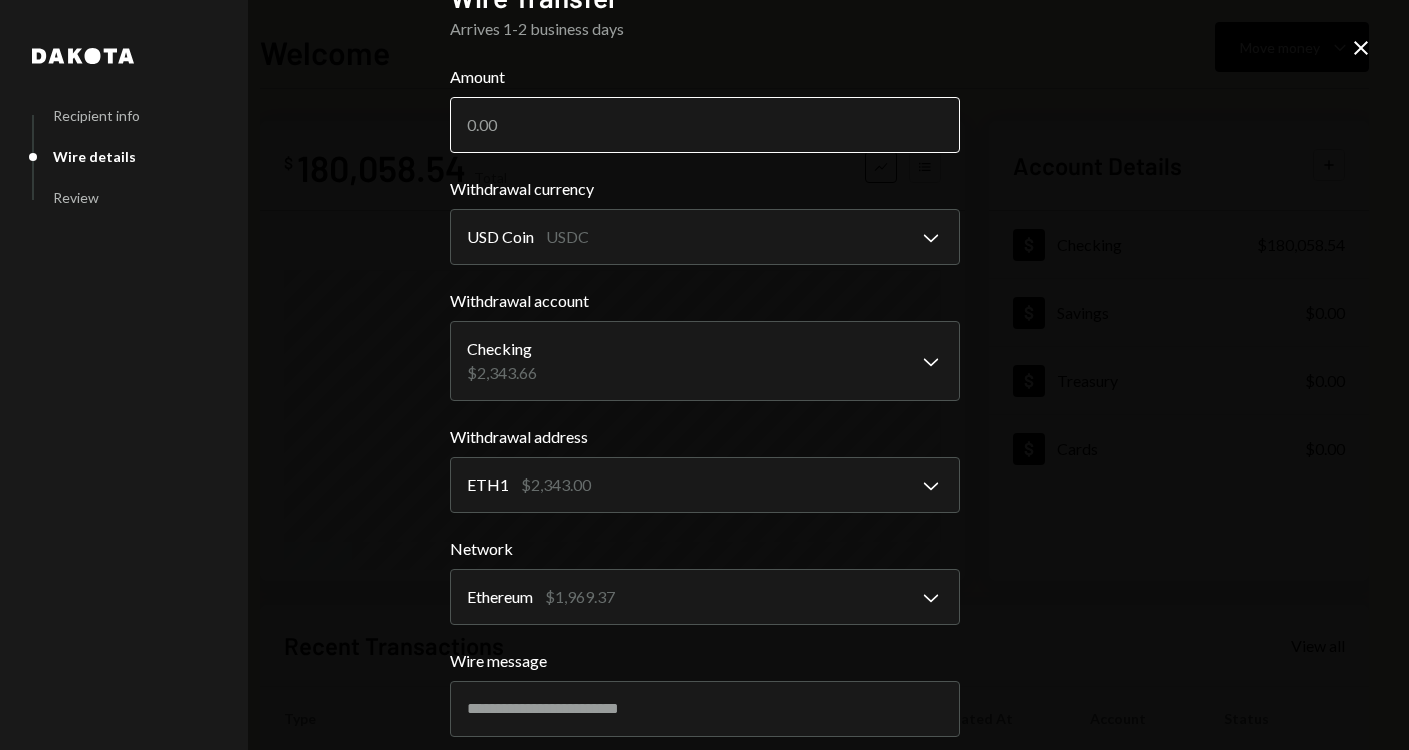 click on "Amount" at bounding box center [705, 125] 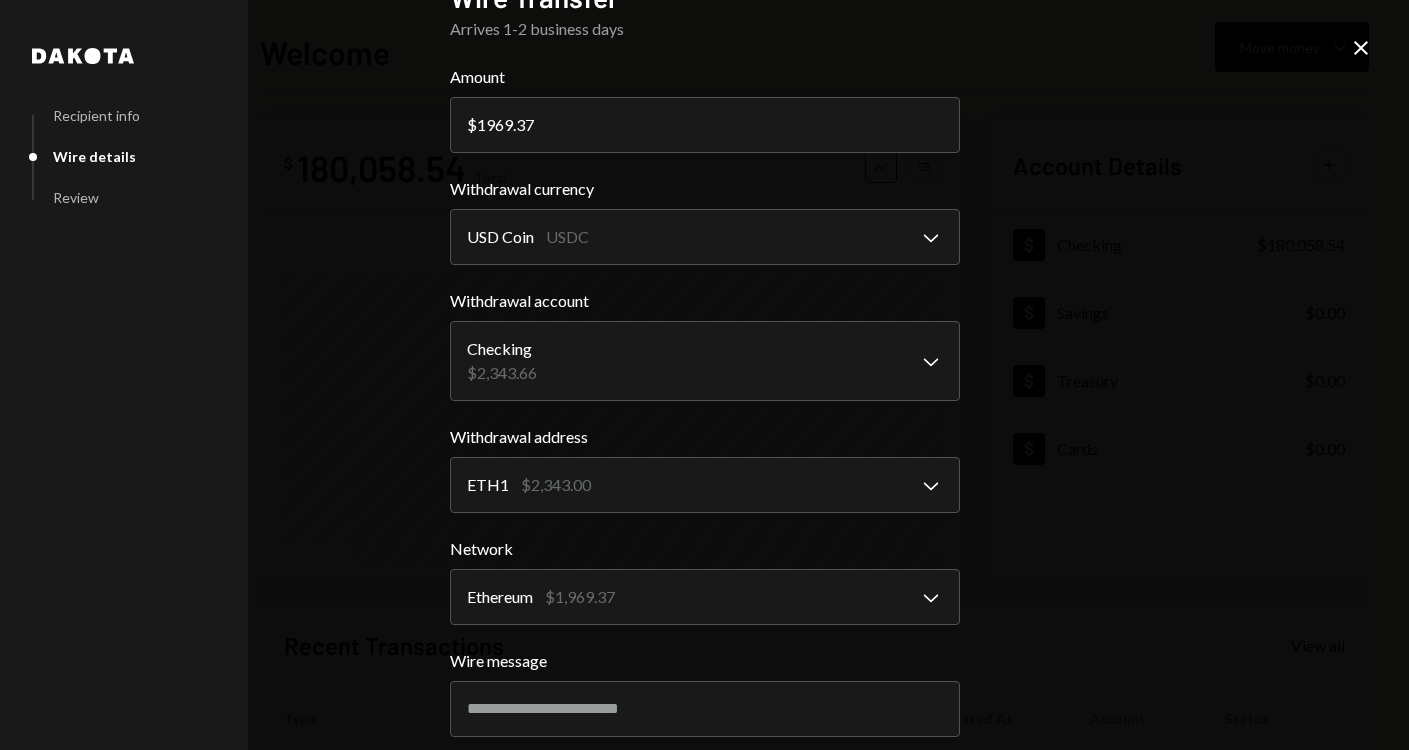 click on "**********" at bounding box center [704, 375] 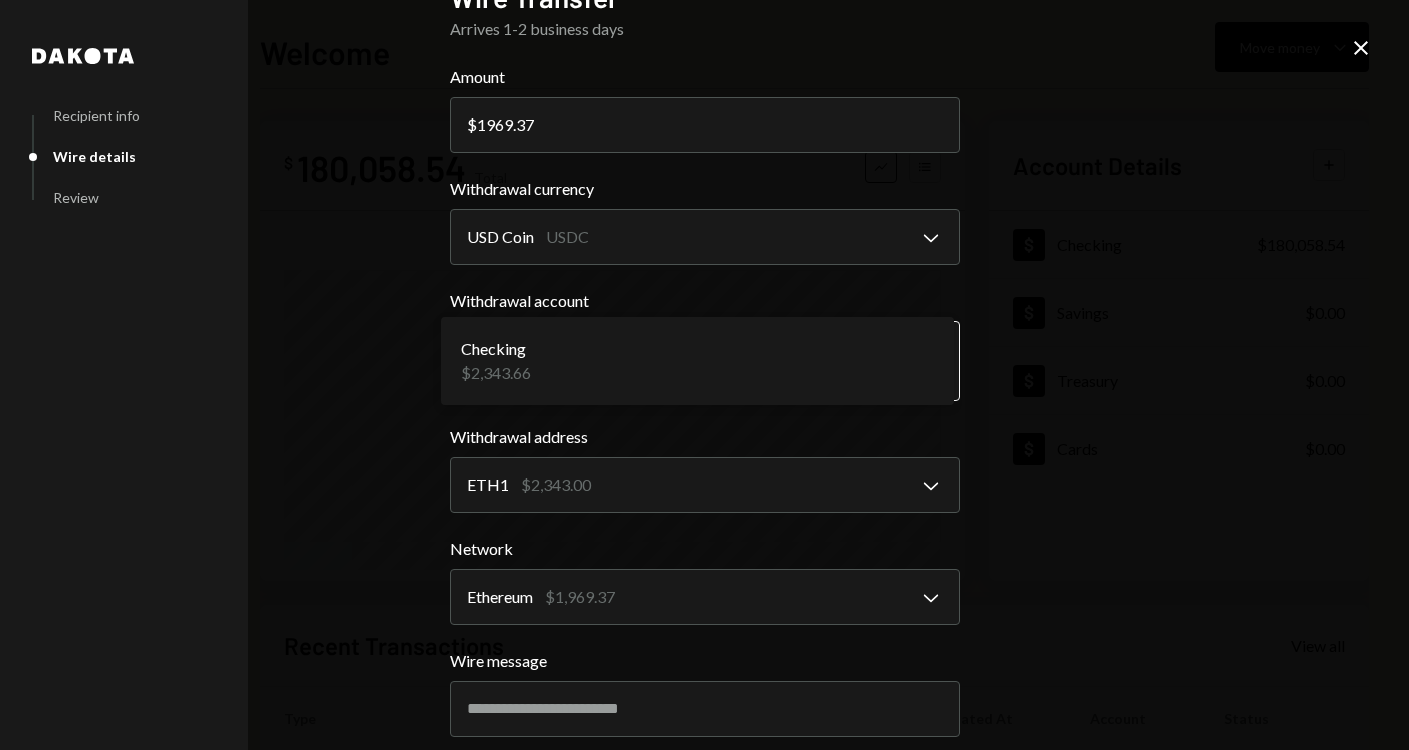 click on "L [COMPANY] ... Caret Down Home Home Inbox Inbox Activities Transactions Accounts Accounts Caret Down Checking $180,058.54 Savings $0.00 Treasury $0.00 Cards $0.00 Dollar Rewards User Recipients Team Team Welcome Move money Caret Down $ 180,058.54 Total Graph Accounts 1W 1M 3M 1Y ALL Account Details Plus Dollar Checking $180,058.54 Dollar Savings $0.00 Dollar Treasury $0.00 Dollar Cards $0.00 Recent Transactions View all Type Initiated By Initiated At Account Status Deposit 1,969.36  USDC 0xA9D1...1d3E43 Copy [DATE] Checking Completed Bank Deposit $1,970.35 [COMPANY] [DATE] Checking Completed Billing Drawdown Withdrawal 250  DKUSD Dakota System [DATE] Checking Completed Deposit 177,940.83  DKUSD 0x4c2c...A200B8 Copy [DATE] Checking Completed Stablecoin Conversion $177,940.83 [DATE] Checking Completed /dashboard Create Post Save Idea Create Post Save Idea Create Post Save Idea Create Post Save Idea Create Post Save Idea Create Post Save Idea [FIRST] Recipient info Wire details $" at bounding box center [704, 375] 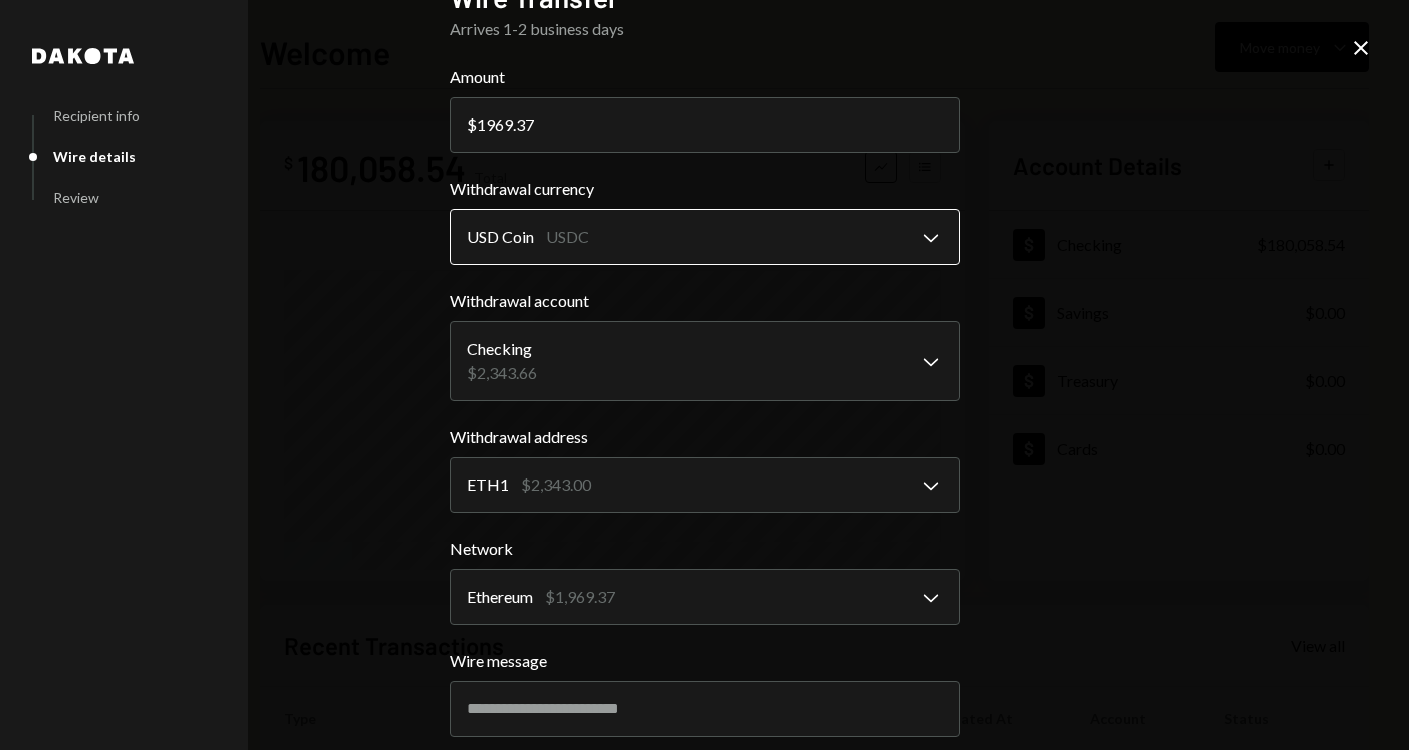 click on "L [COMPANY] ... Caret Down Home Home Inbox Inbox Activities Transactions Accounts Accounts Caret Down Checking $180,058.54 Savings $0.00 Treasury $0.00 Cards $0.00 Dollar Rewards User Recipients Team Team Welcome Move money Caret Down $ 180,058.54 Total Graph Accounts 1W 1M 3M 1Y ALL Account Details Plus Dollar Checking $180,058.54 Dollar Savings $0.00 Dollar Treasury $0.00 Dollar Cards $0.00 Recent Transactions View all Type Initiated By Initiated At Account Status Deposit 1,969.36  USDC 0xA9D1...1d3E43 Copy [DATE] Checking Completed Bank Deposit $1,970.35 [COMPANY] [DATE] Checking Completed Billing Drawdown Withdrawal 250  DKUSD Dakota System [DATE] Checking Completed Deposit 177,940.83  DKUSD 0x4c2c...A200B8 Copy [DATE] Checking Completed Stablecoin Conversion $177,940.83 [DATE] Checking Completed /dashboard Create Post Save Idea Create Post Save Idea Create Post Save Idea Create Post Save Idea Create Post Save Idea Create Post Save Idea [FIRST] Recipient info Wire details $" at bounding box center (704, 375) 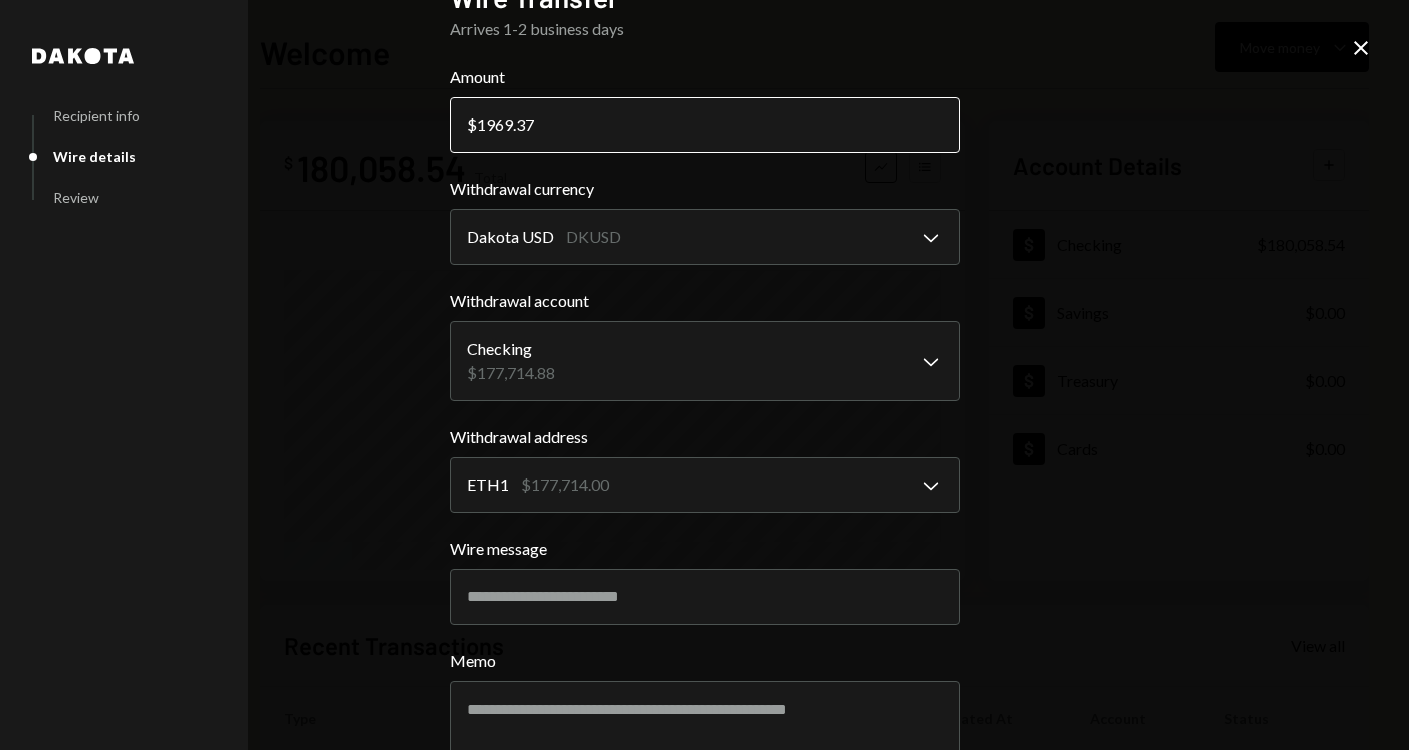 click on "1969.37" at bounding box center (705, 125) 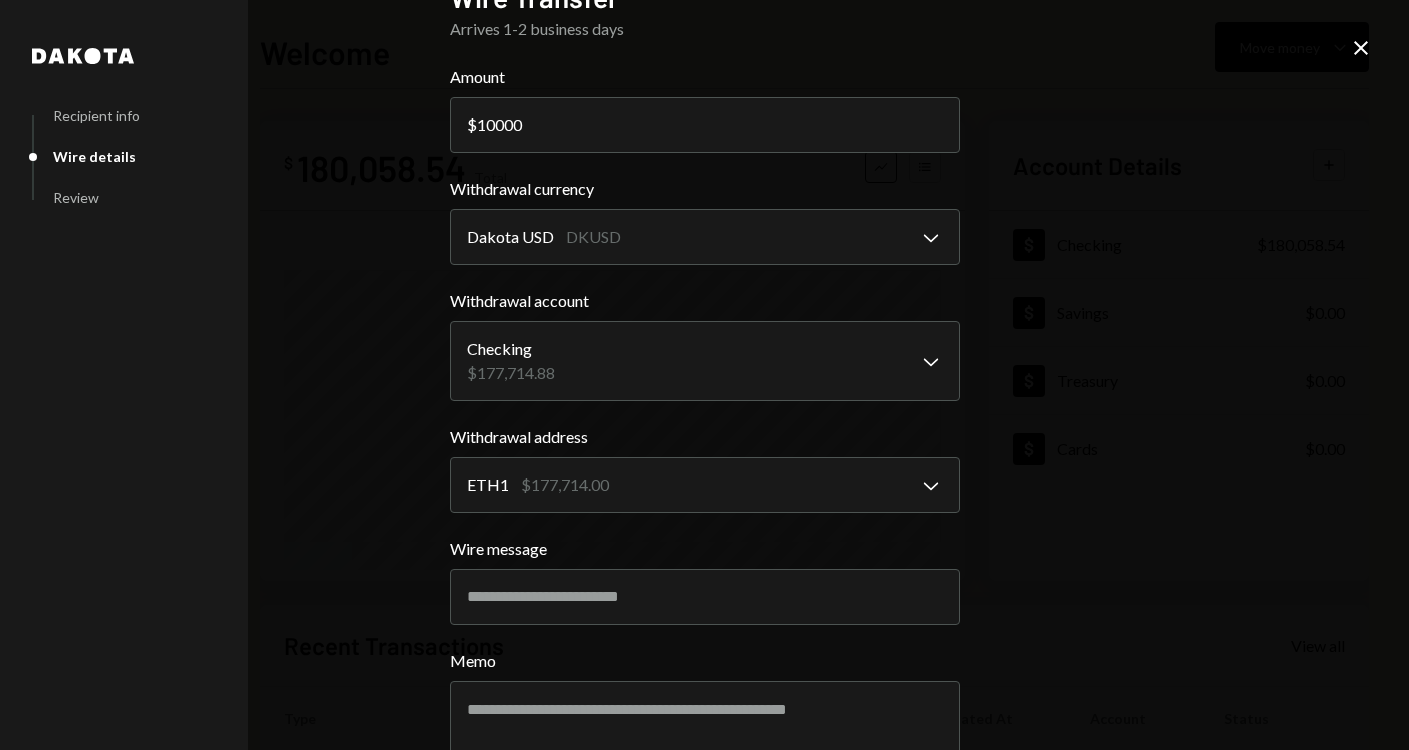 type on "10000" 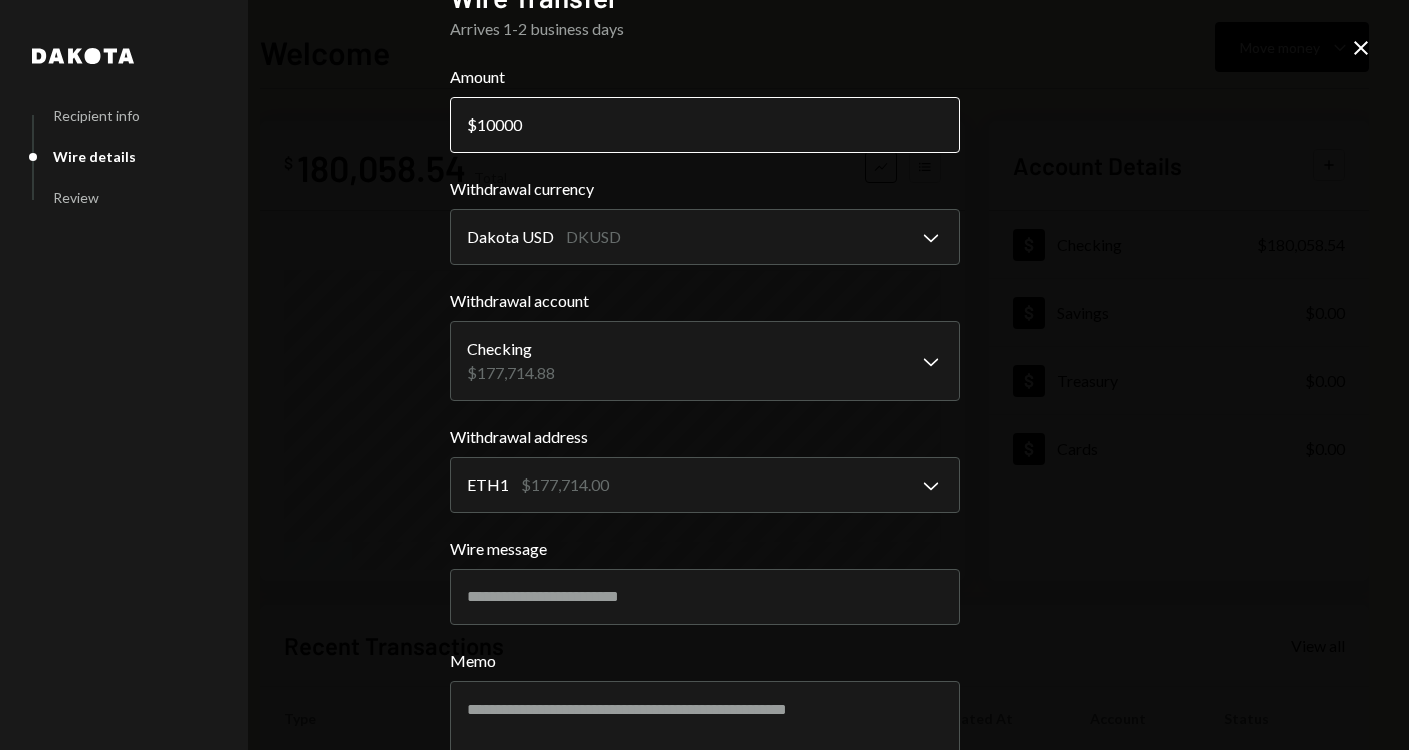 click on "10000" at bounding box center [705, 125] 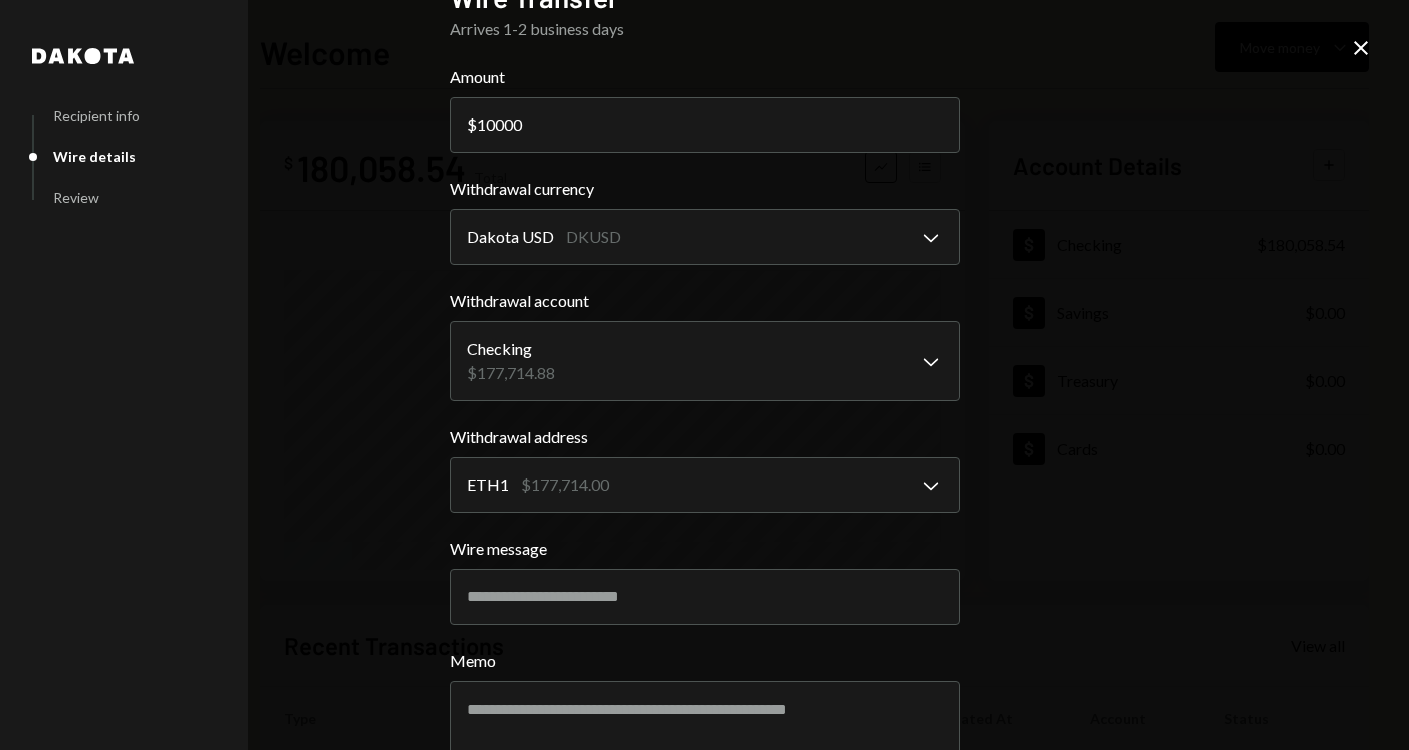click on "**********" at bounding box center (704, 375) 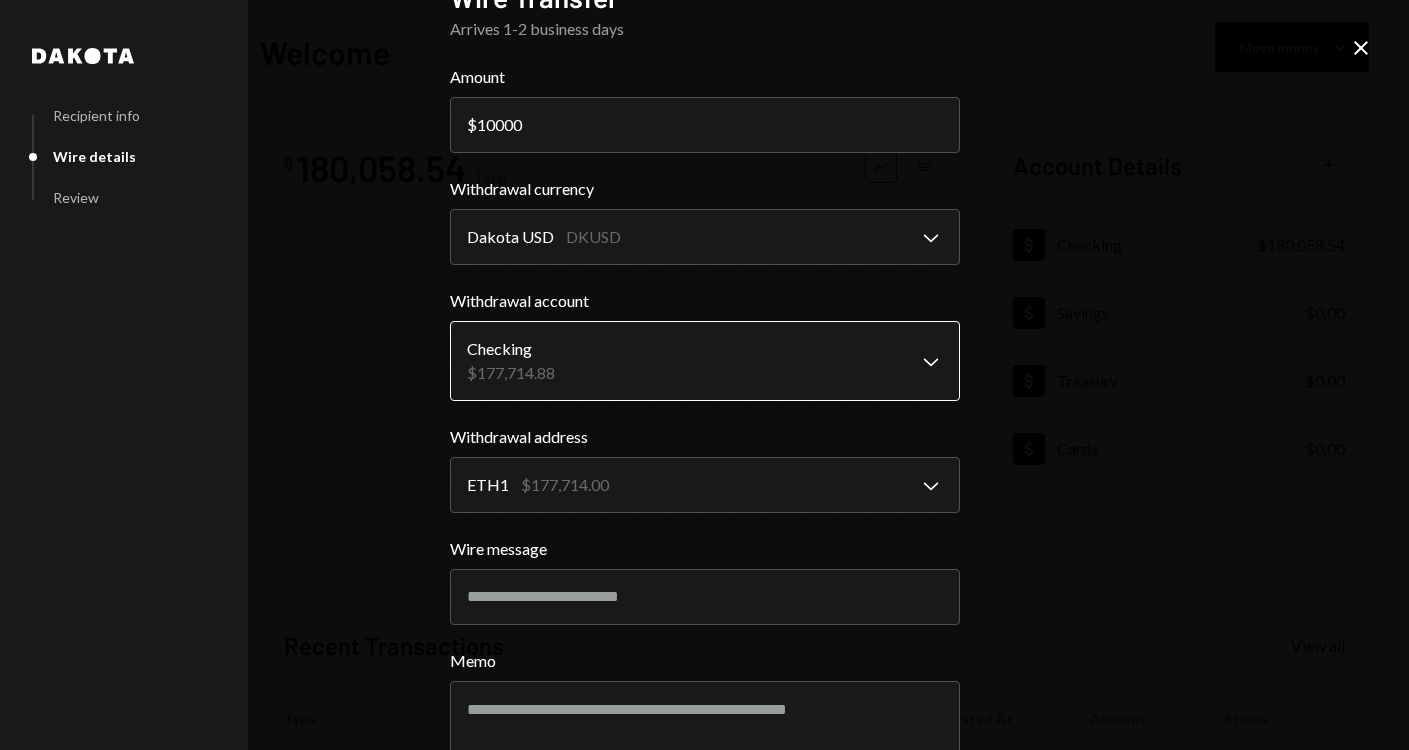 scroll, scrollTop: 157, scrollLeft: 0, axis: vertical 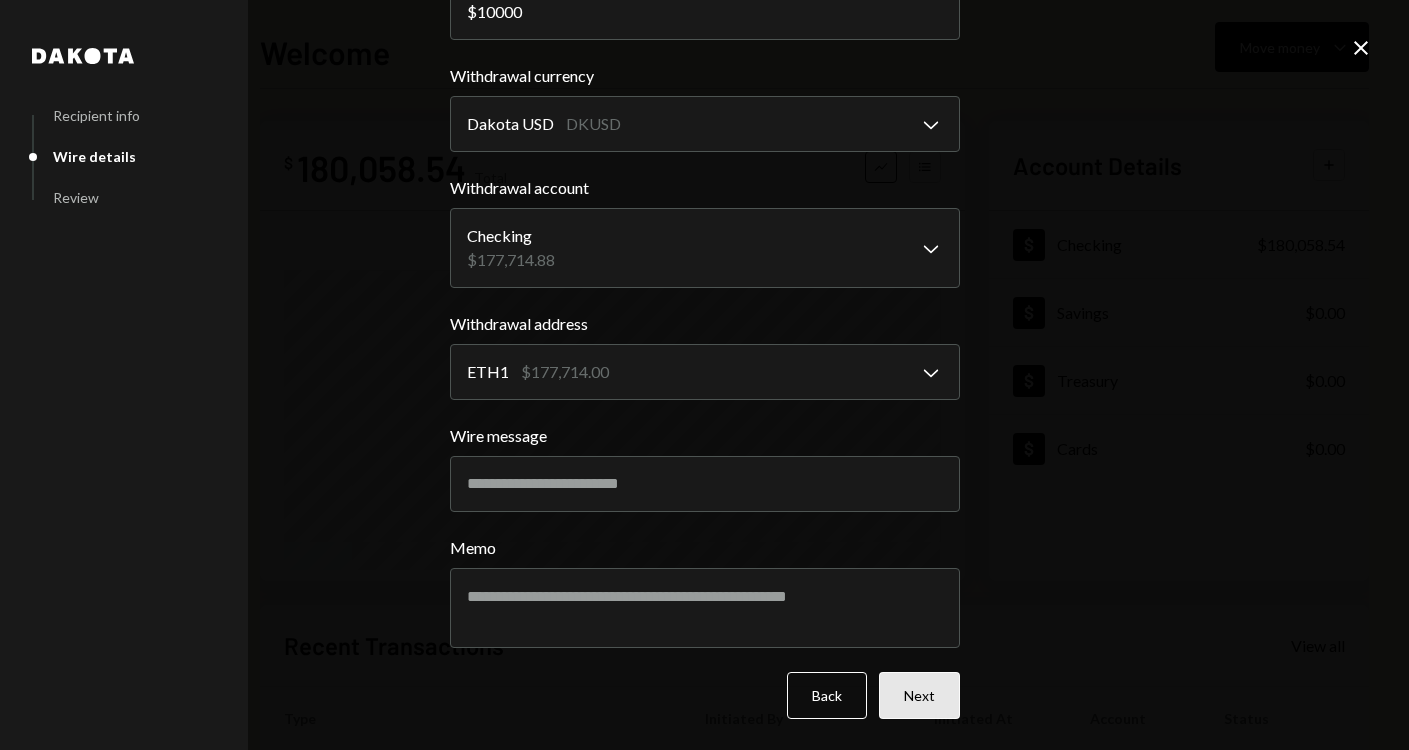 click on "Next" at bounding box center [919, 695] 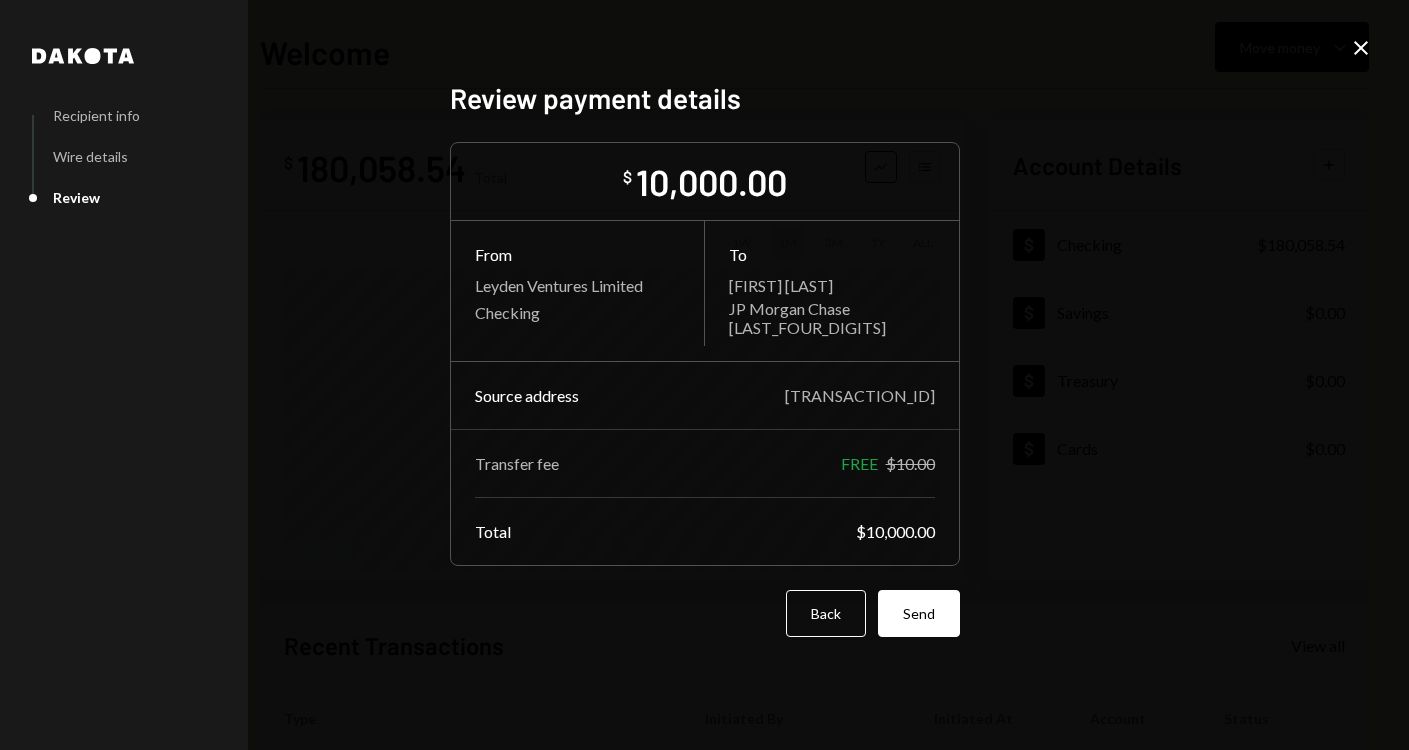 scroll, scrollTop: 0, scrollLeft: 0, axis: both 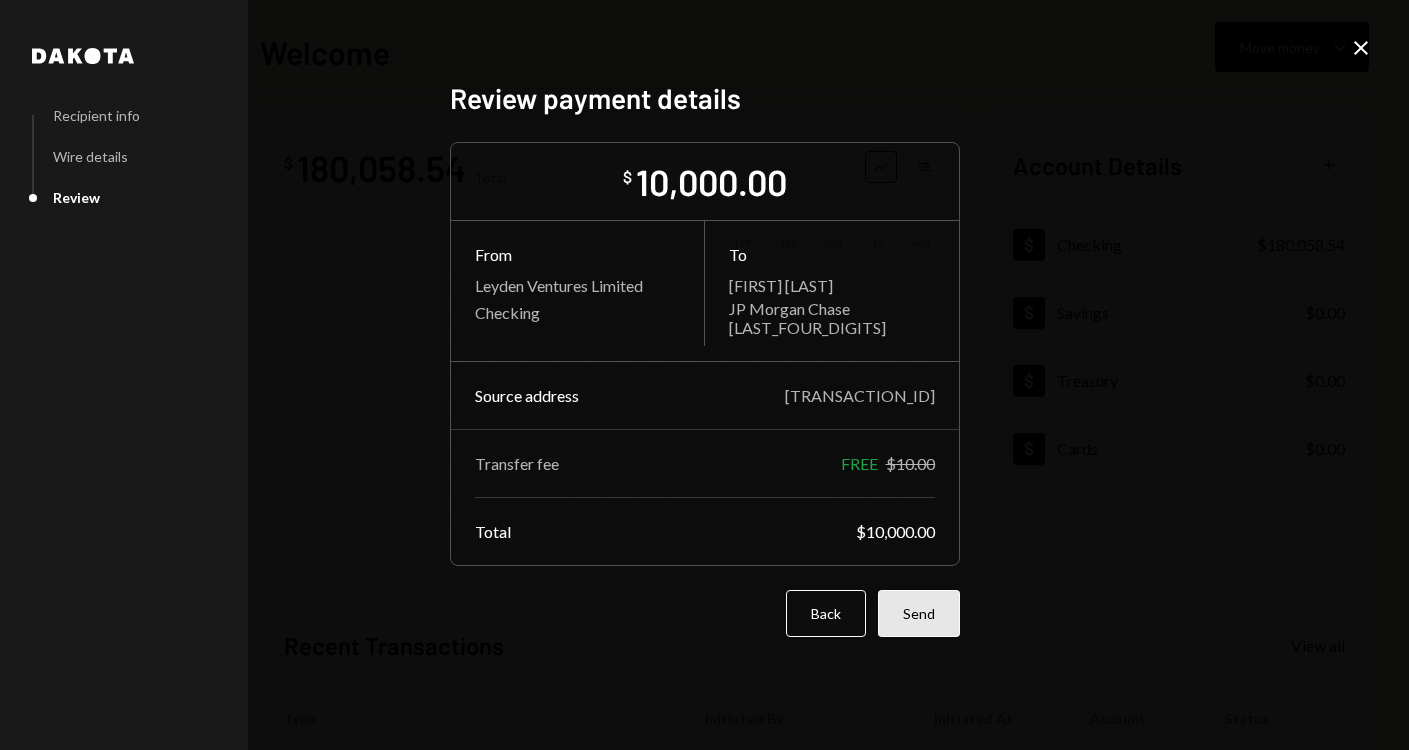 click on "Send" at bounding box center [919, 613] 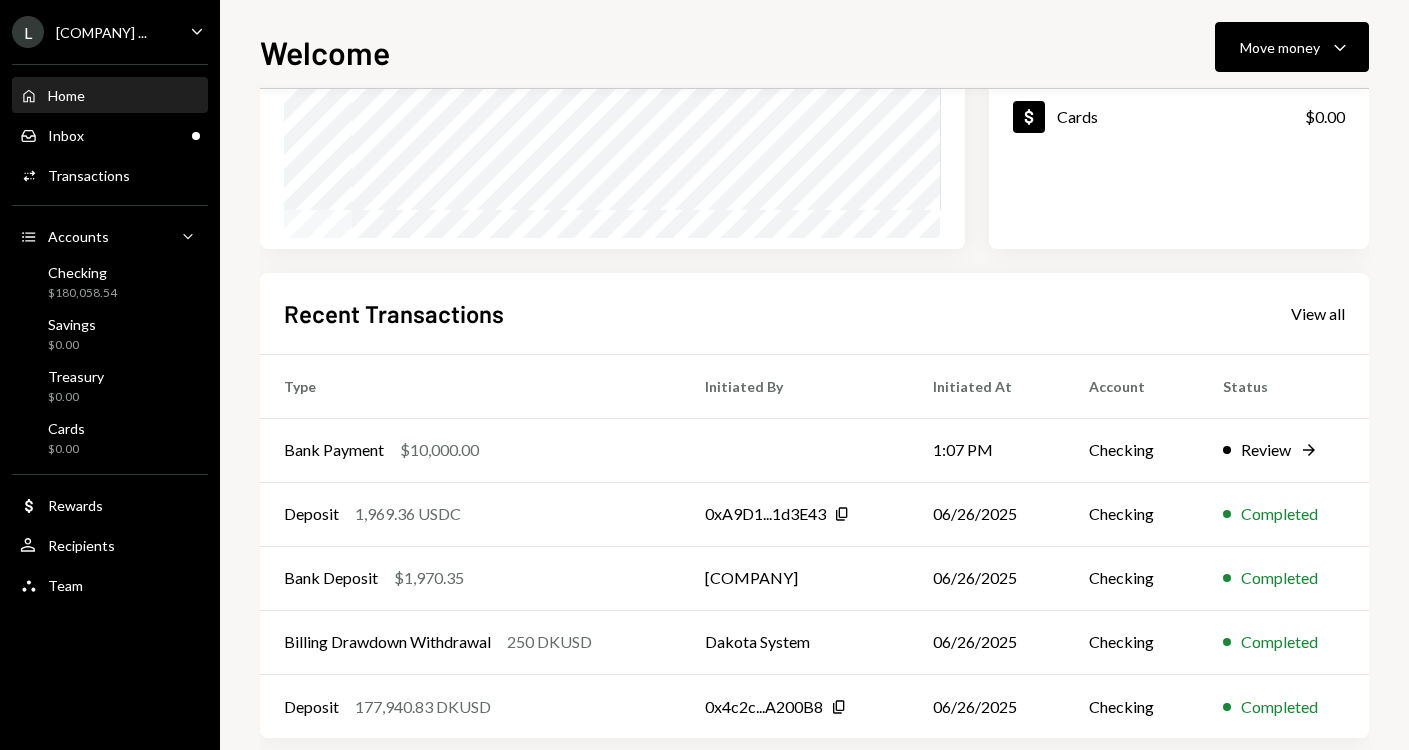 scroll, scrollTop: 348, scrollLeft: 0, axis: vertical 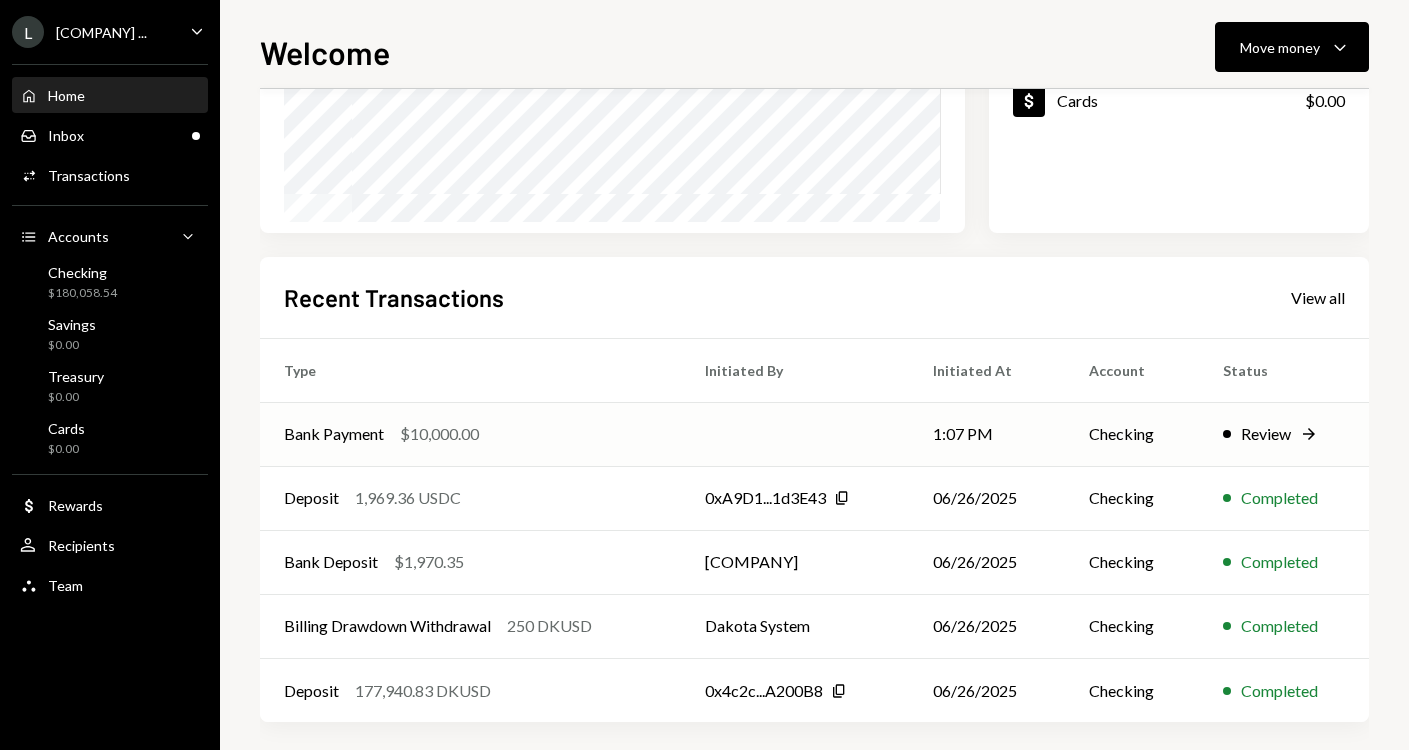 click on "Review Right Arrow" at bounding box center [1284, 434] 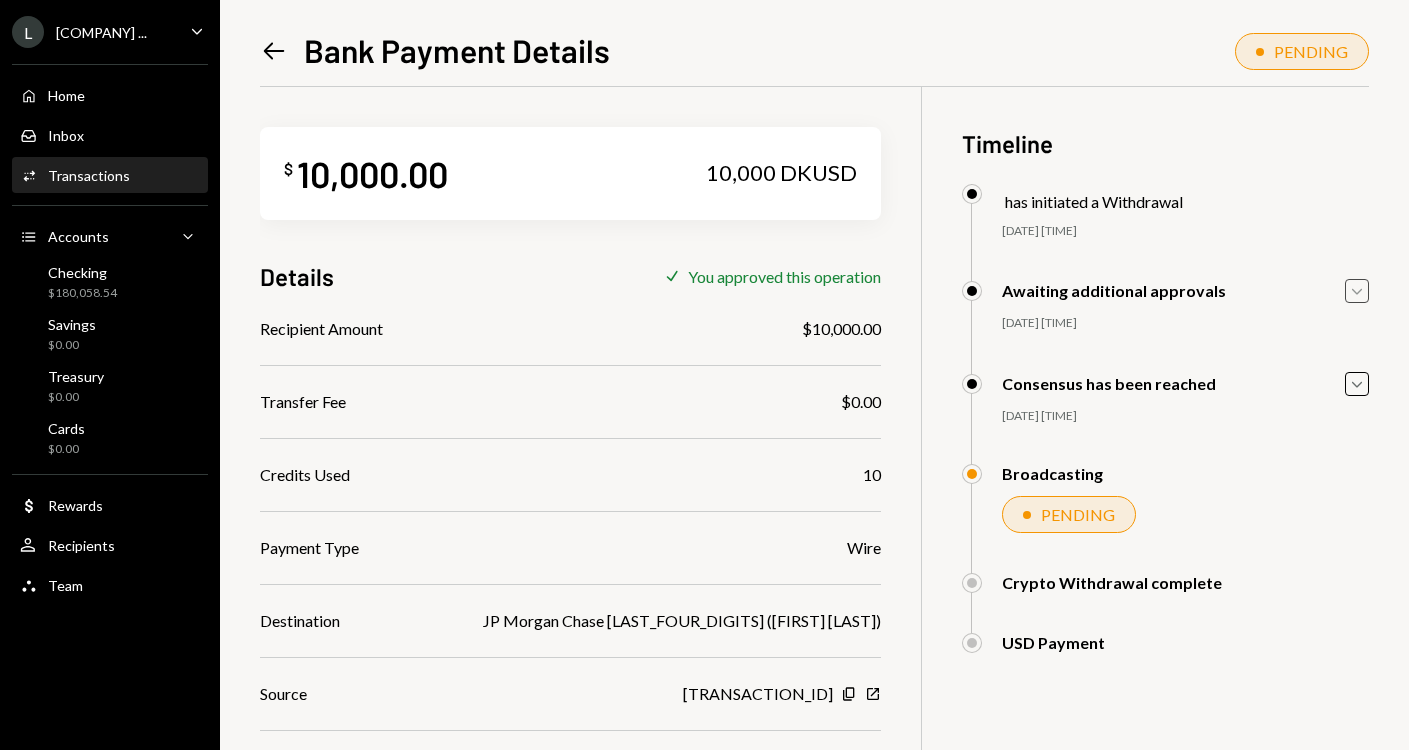 click on "Caret Down" at bounding box center [1357, 291] 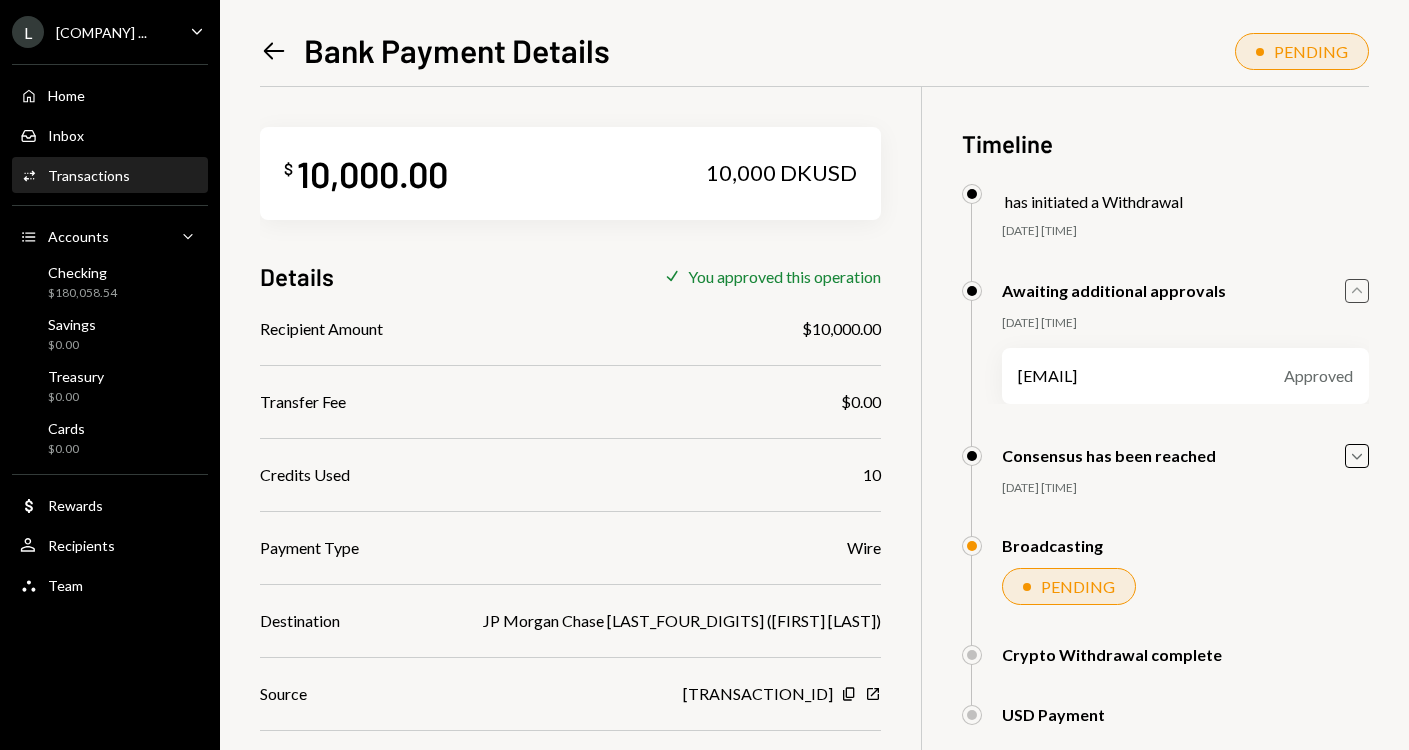 click on "Caret Up" at bounding box center [1357, 291] 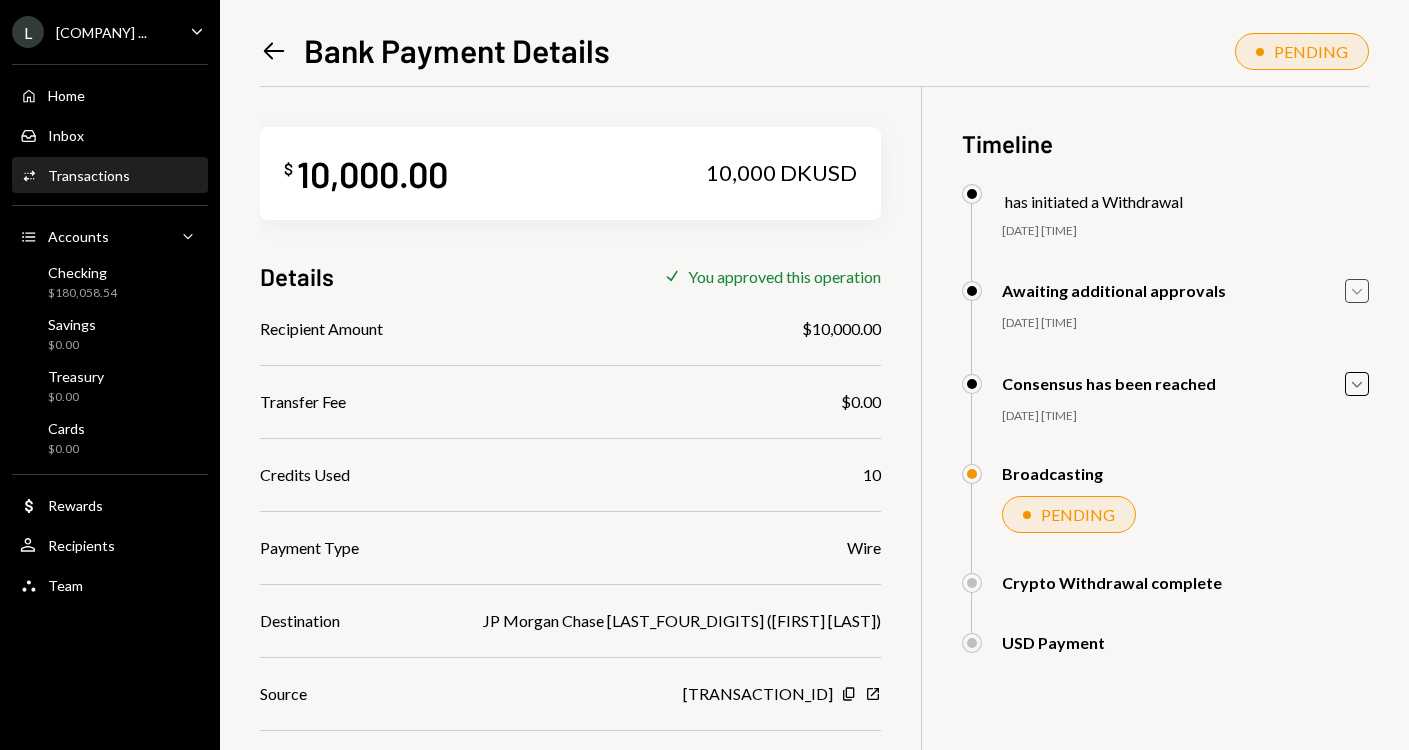 click on "Consensus has been reached Caret Down [DATE] [TIME] [EMAIL] Approved [EMAIL] Approved" at bounding box center [1165, 418] 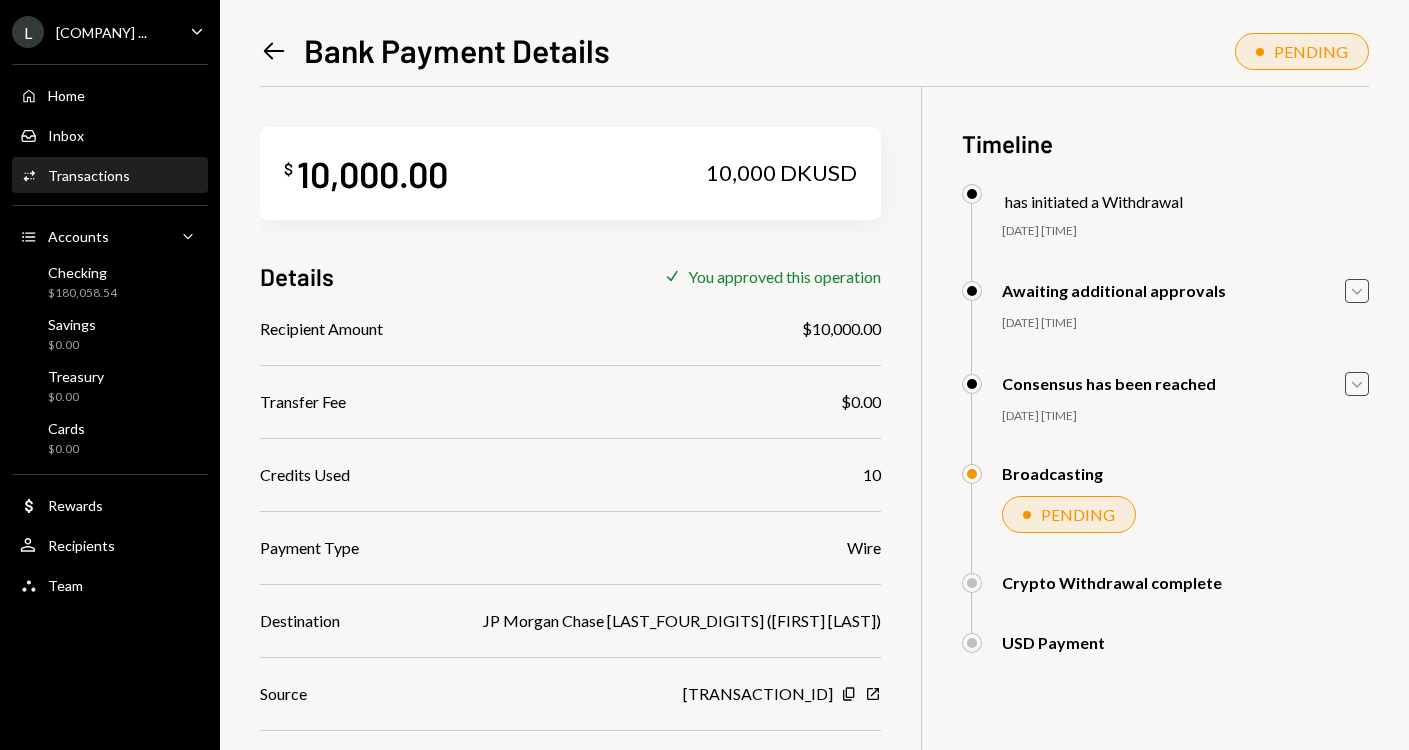 click on "Caret Down" at bounding box center (1357, 291) 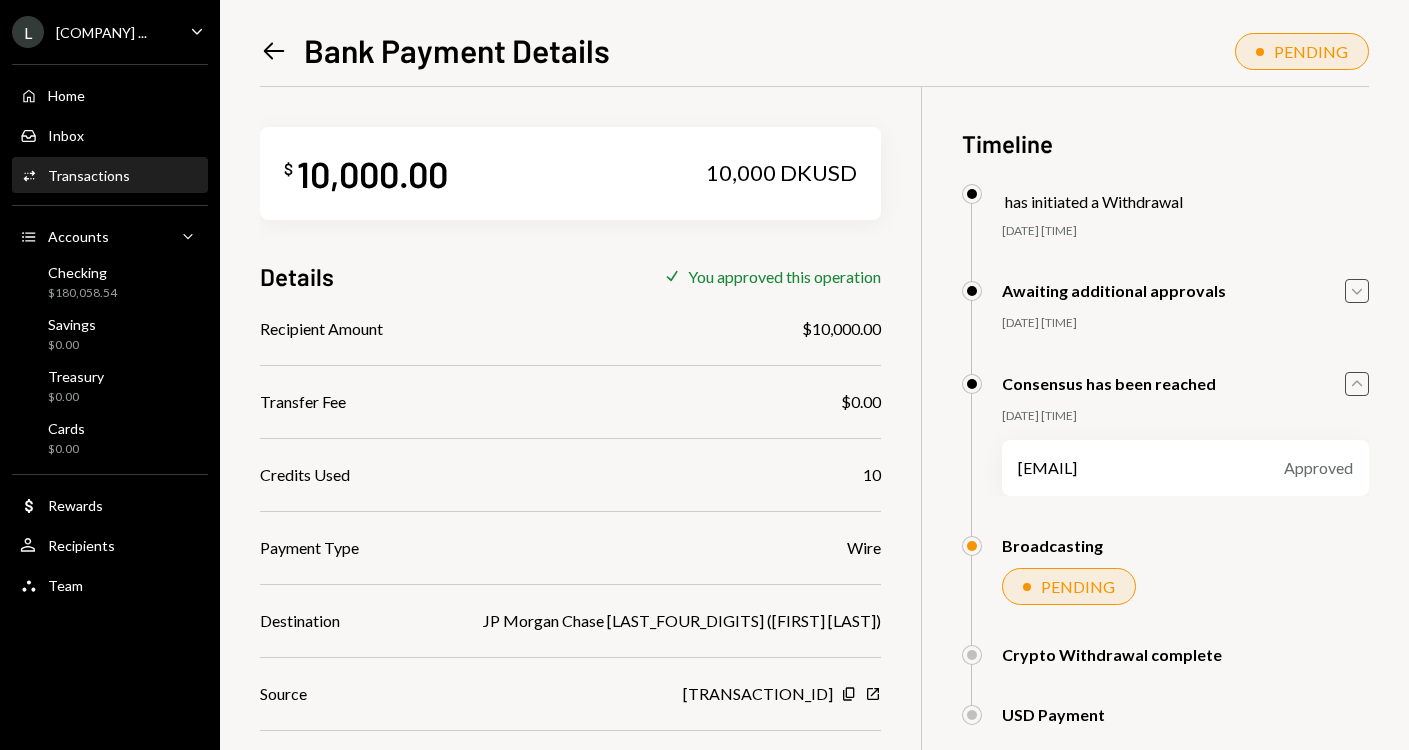 click on "Caret Up" at bounding box center (1357, 291) 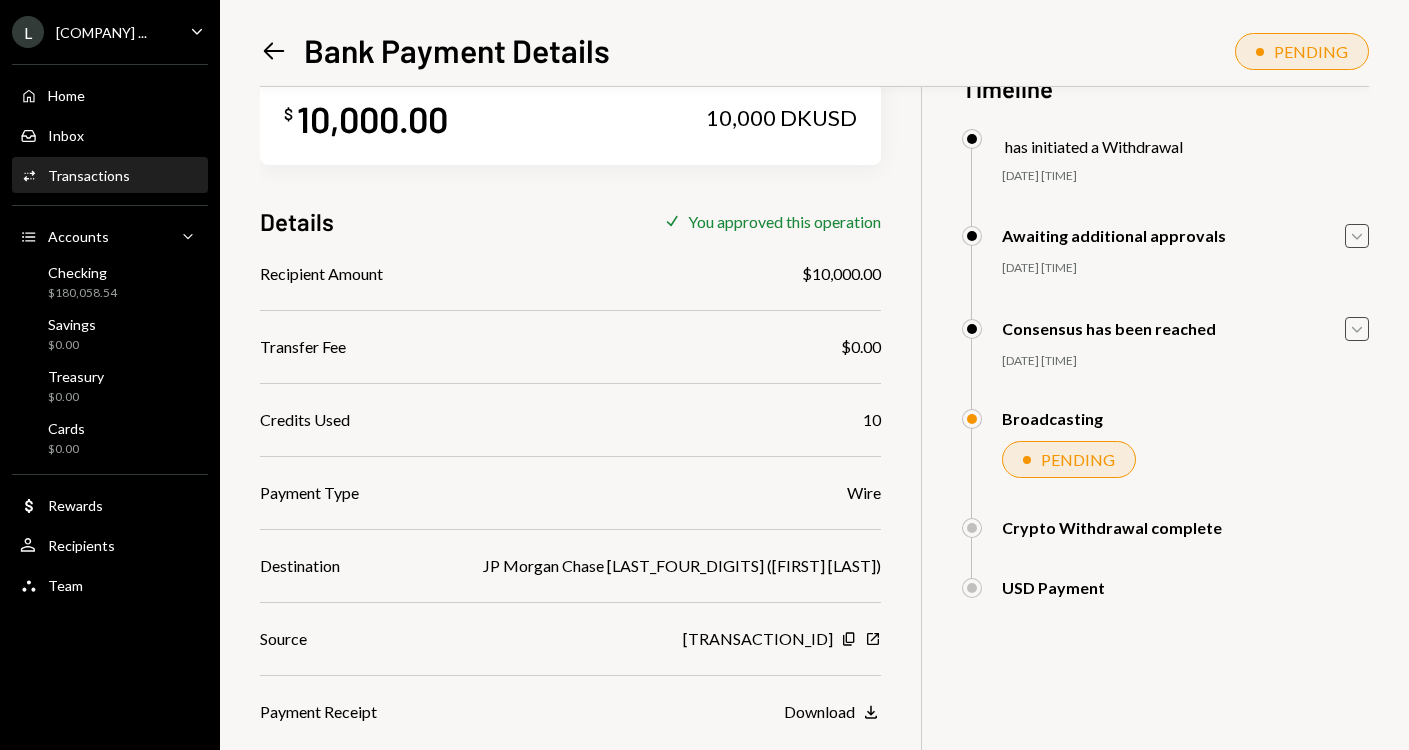 scroll, scrollTop: 86, scrollLeft: 0, axis: vertical 